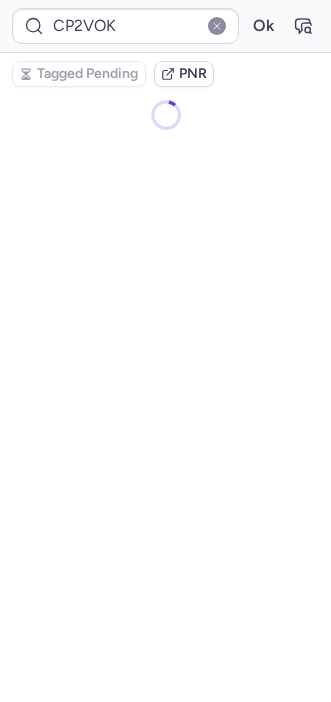 scroll, scrollTop: 0, scrollLeft: 0, axis: both 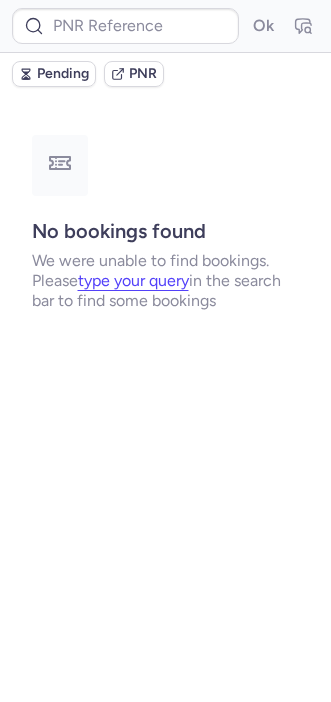 type on "DT1752739605190070" 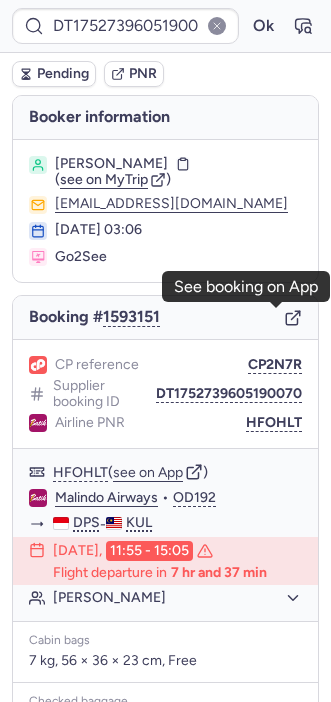 click 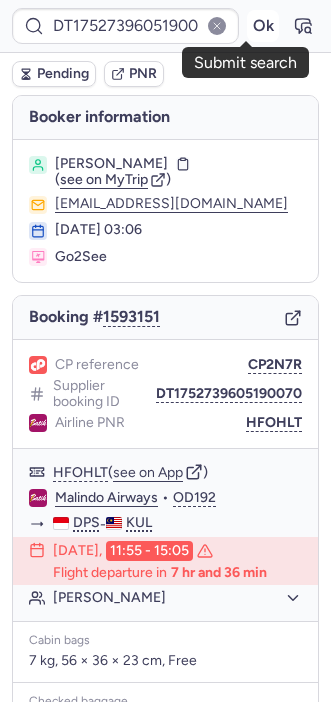 click on "Ok" at bounding box center (263, 26) 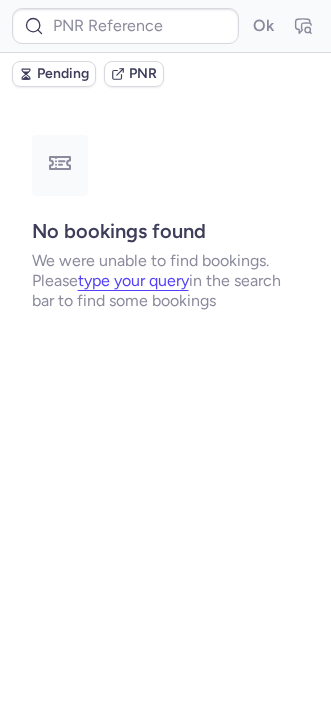 type on "CP63GG" 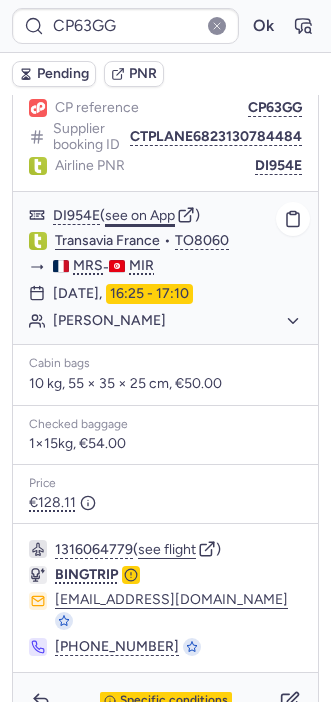 scroll, scrollTop: 291, scrollLeft: 0, axis: vertical 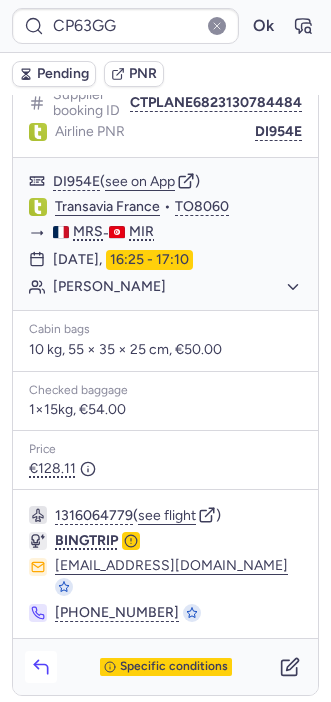 click 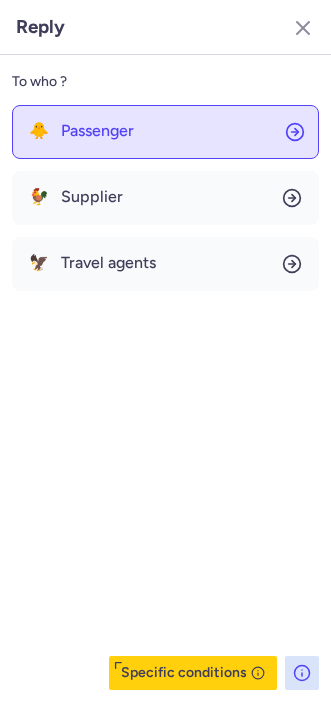 click on "🐥 Passenger" 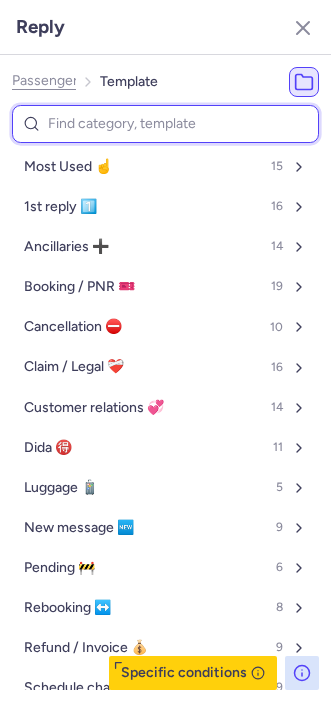 type on "p" 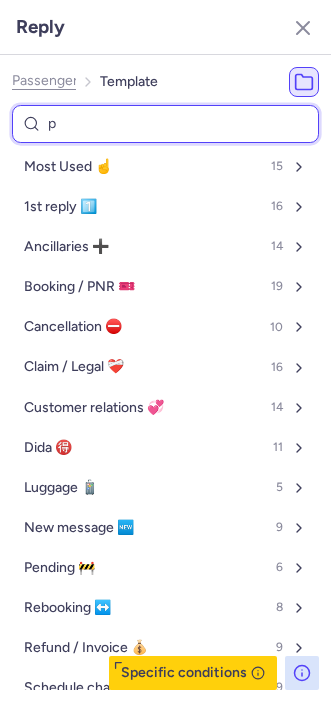 select on "en" 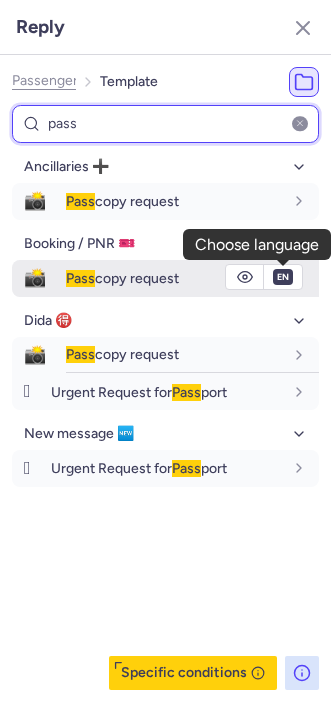 type on "pass" 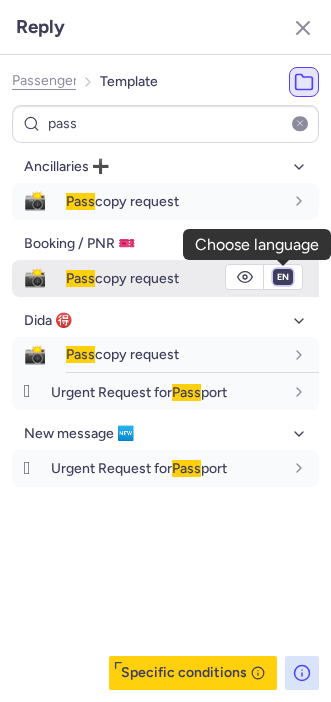 click on "fr en de nl pt es it ru" at bounding box center [283, 277] 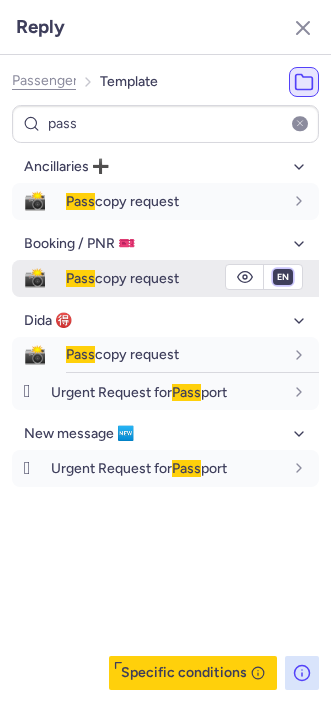 select on "fr" 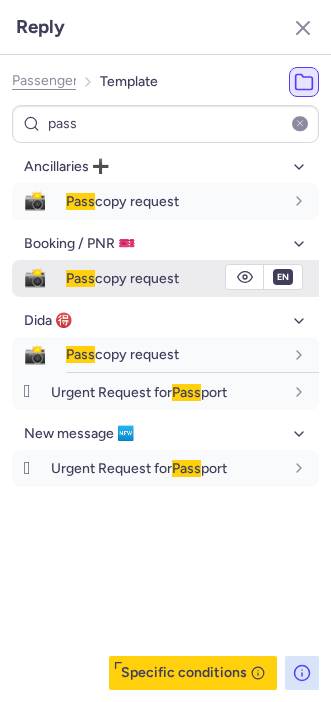 click on "fr en de nl pt es it ru" at bounding box center [283, 277] 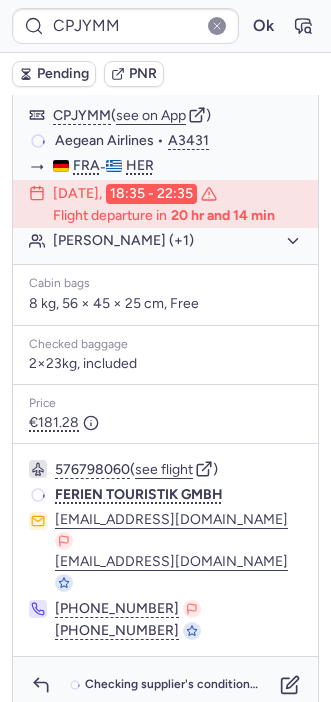 scroll, scrollTop: 280, scrollLeft: 0, axis: vertical 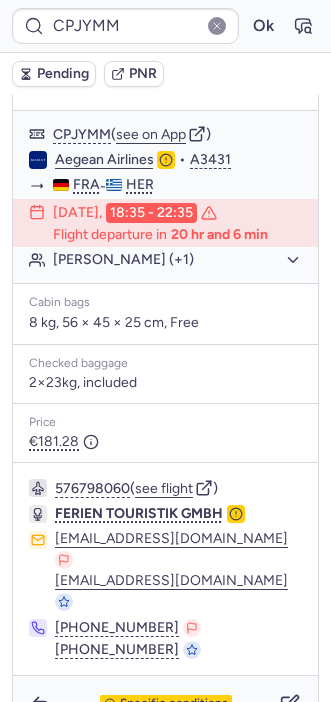 type on "CPXPSV" 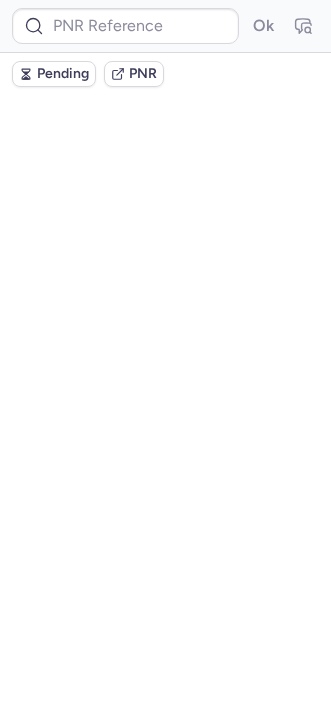 scroll, scrollTop: 0, scrollLeft: 0, axis: both 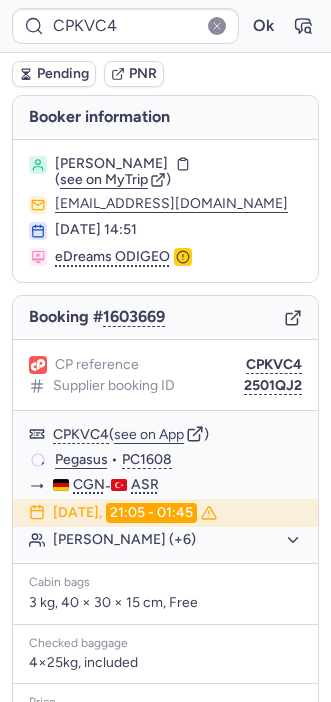type on "CPXPSV" 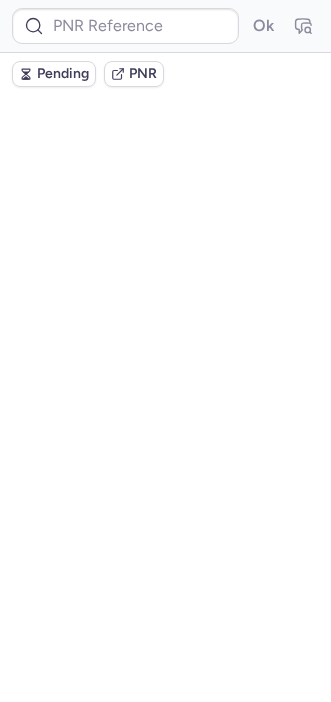 scroll, scrollTop: 0, scrollLeft: 0, axis: both 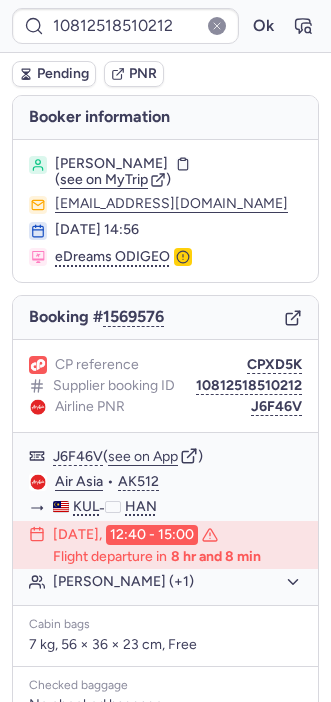 click on "10812518510212  Ok  Pending PNR [PERSON_NAME] information [PERSON_NAME]  ( see on MyTrip  )  [PERSON_NAME][EMAIL_ADDRESS][DOMAIN_NAME] [DATE] 14:56 eDreams ODIGEO Booking # 1569576 CP reference CPXD5K Supplier booking ID 10812518510212 Airline PNR J6F46V J6F46V  ( see on App )  Air Asia  •  AK512 KUL  -  HAN [DATE]  12:40 - 15:00  Flight departure in  8 hr and 8 min Hamza AMEDIOUNI (+1)  Cabin bags  7 kg, 56 × 36 × 23 cm, Free Checked baggage No checked baggage Price €194.18  1138953059  ( see flight )  HK RAMBLE [EMAIL_ADDRESS][DOMAIN_NAME] [EMAIL_ADDRESS][DOMAIN_NAME] [DOMAIN_NAME][EMAIL_ADDRESS][DOMAIN_NAME] [PHONE_NUMBER] [PHONE_NUMBER] Specific conditions" at bounding box center (165, 0) 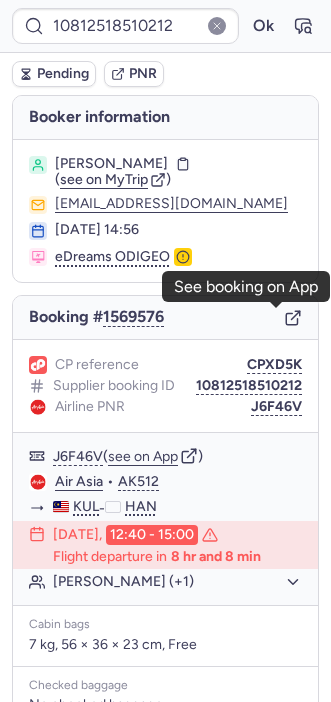 click 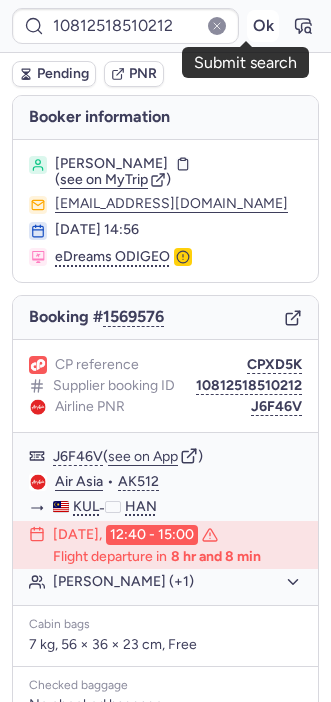 click on "Ok" at bounding box center [263, 26] 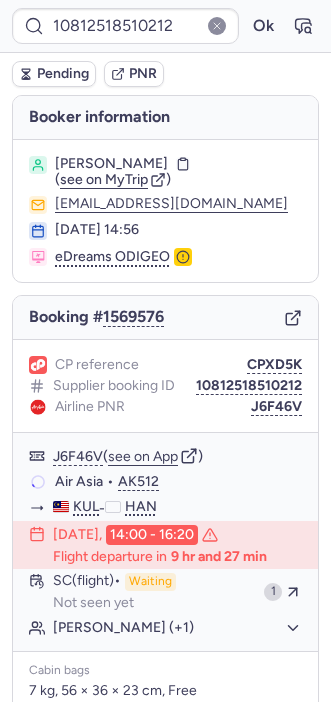 type on "CPEGHI" 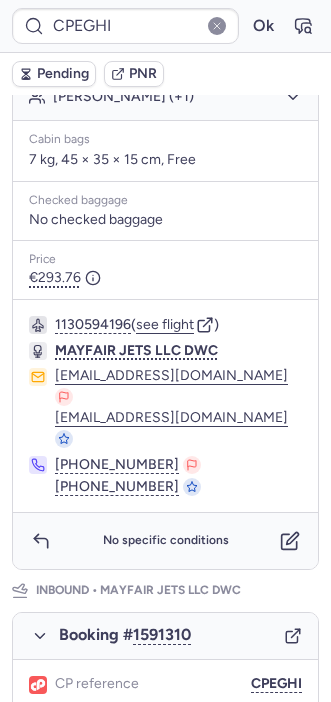 scroll, scrollTop: 587, scrollLeft: 0, axis: vertical 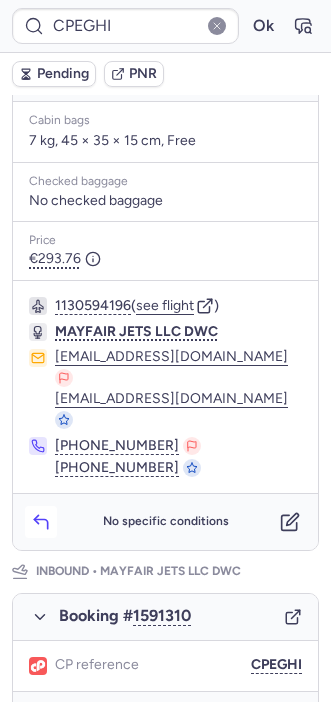 click 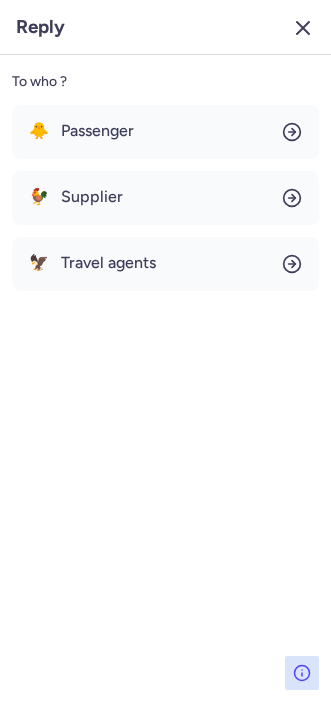 click 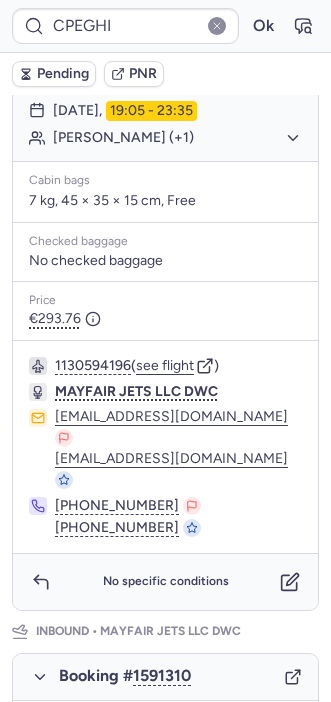 scroll, scrollTop: 528, scrollLeft: 0, axis: vertical 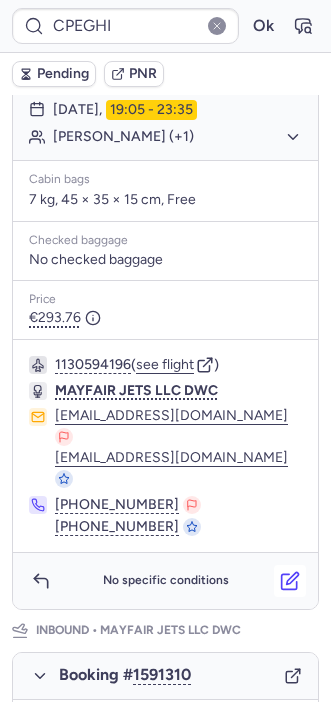 click 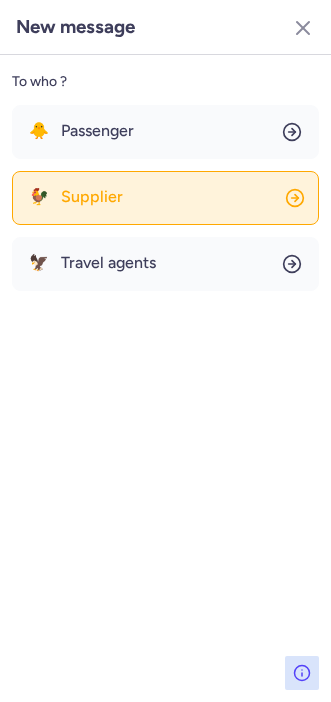 click on "🐓 Supplier" 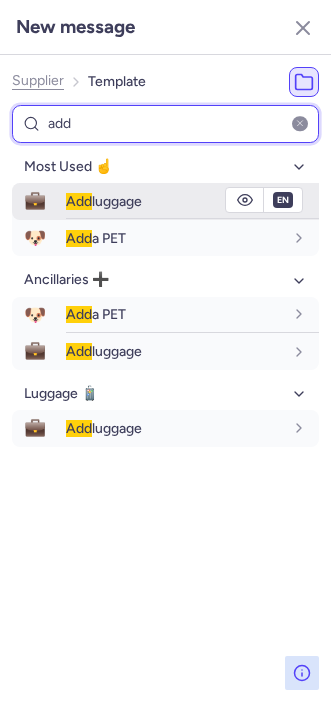 type on "add" 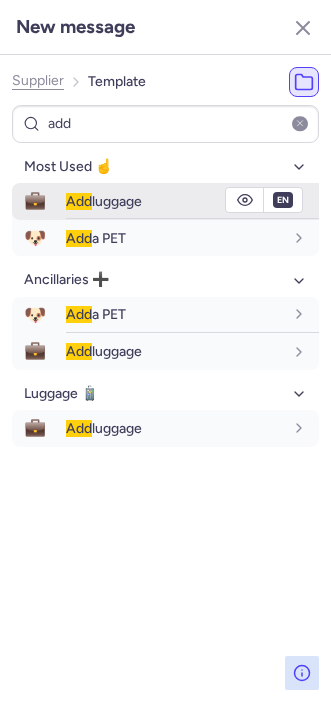 click on "Add" at bounding box center [79, 201] 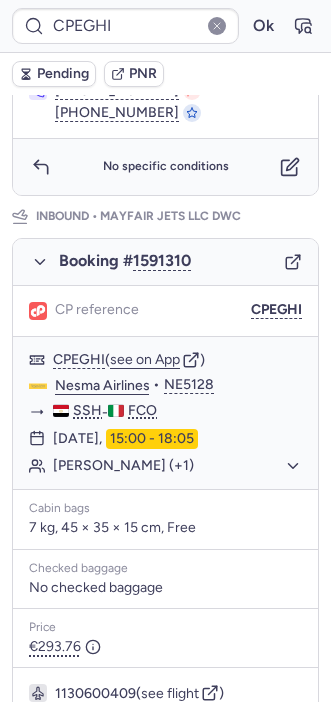 scroll, scrollTop: 942, scrollLeft: 0, axis: vertical 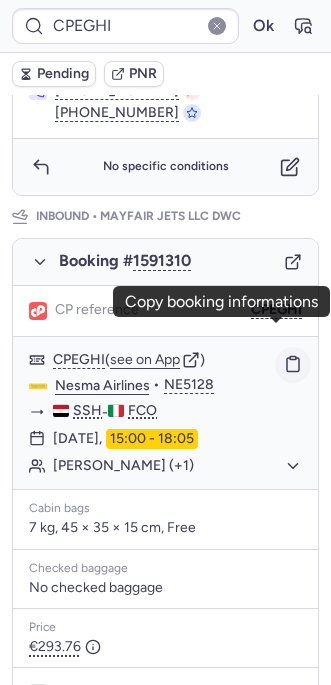 click 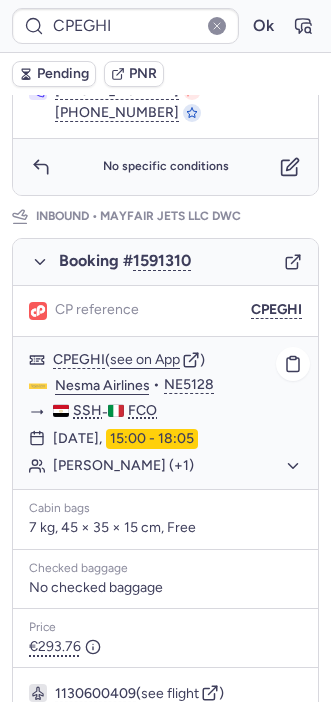 type 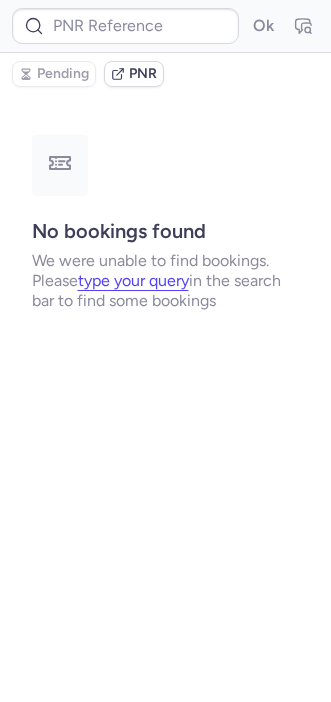 scroll, scrollTop: 0, scrollLeft: 0, axis: both 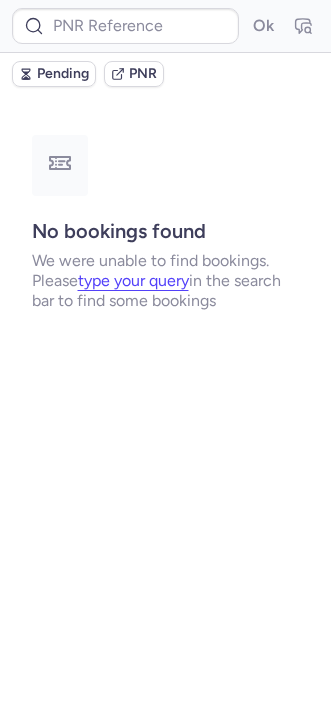 type on "CPEGHI" 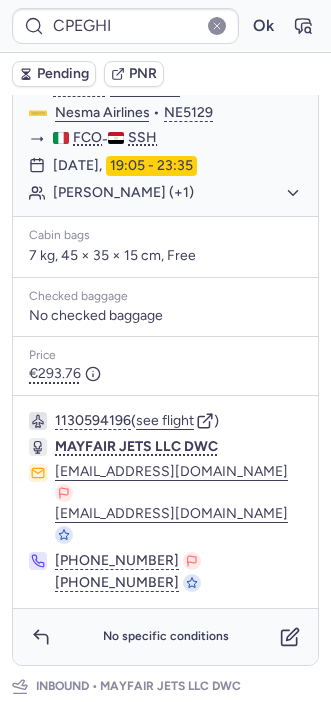 scroll, scrollTop: 478, scrollLeft: 0, axis: vertical 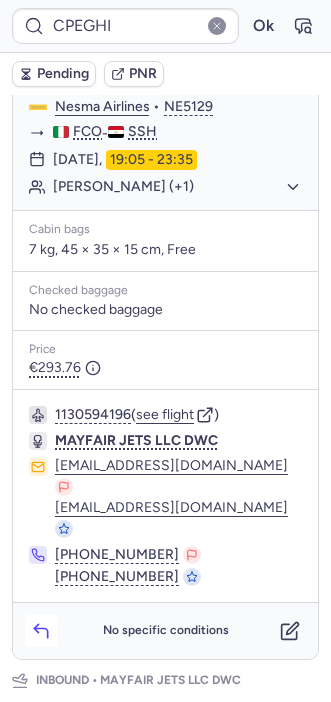 click at bounding box center [41, 631] 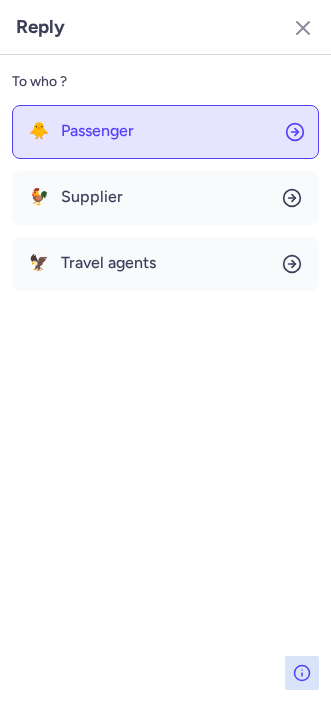 click on "🐥 Passenger" 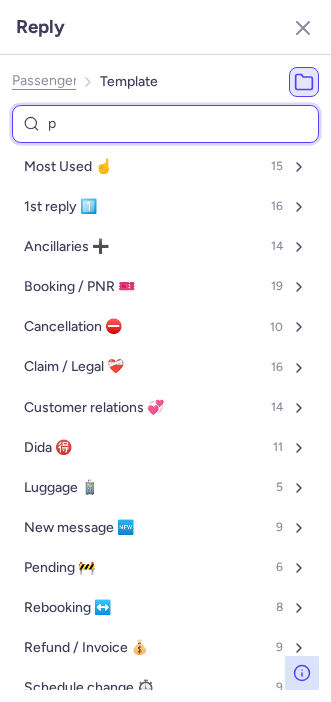 type on "pe" 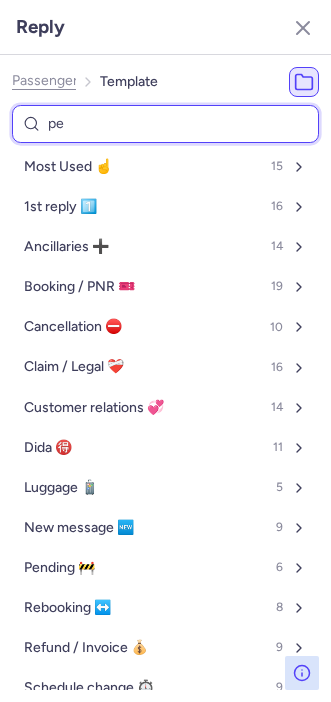 select on "en" 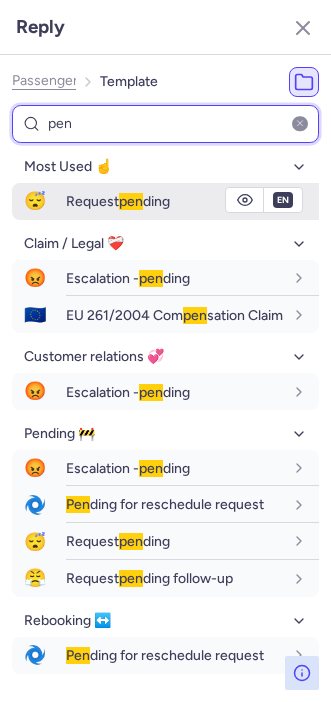 type on "pen" 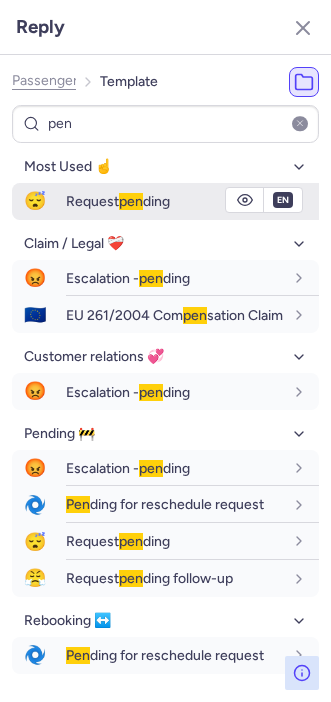click on "Request  pen ding" at bounding box center [118, 201] 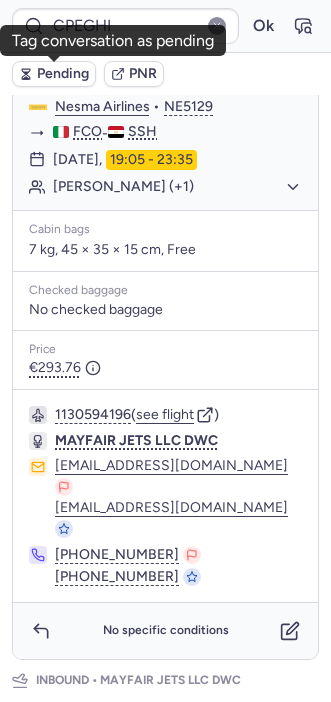 click on "Pending" at bounding box center [63, 74] 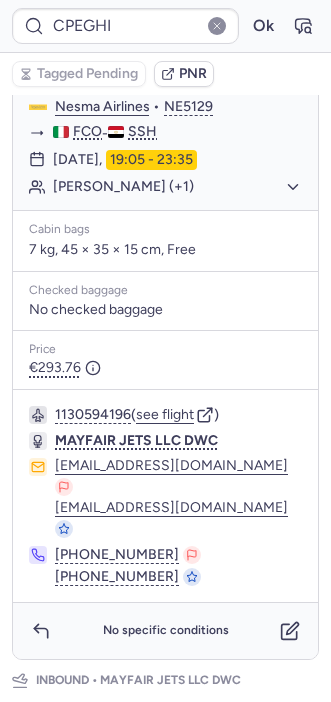 type on "CPNISD" 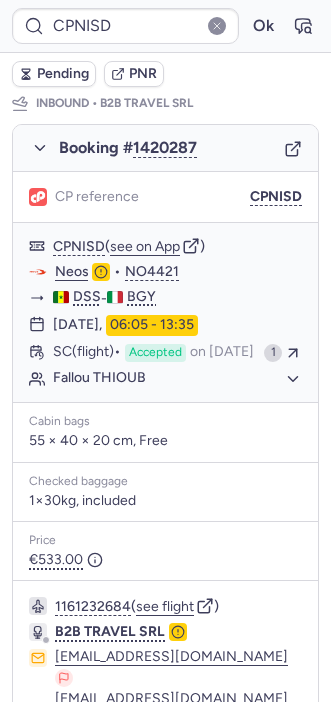 scroll, scrollTop: 1153, scrollLeft: 0, axis: vertical 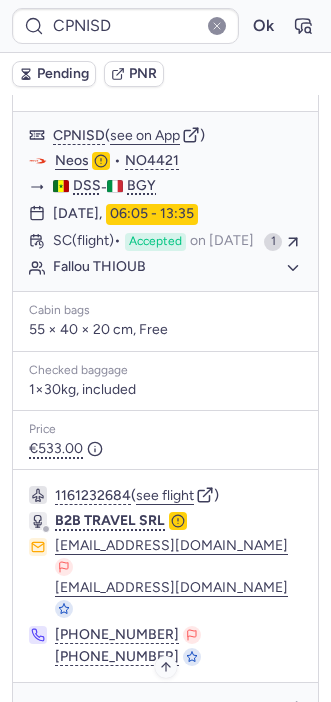 click on "Specific conditions" at bounding box center [166, 711] 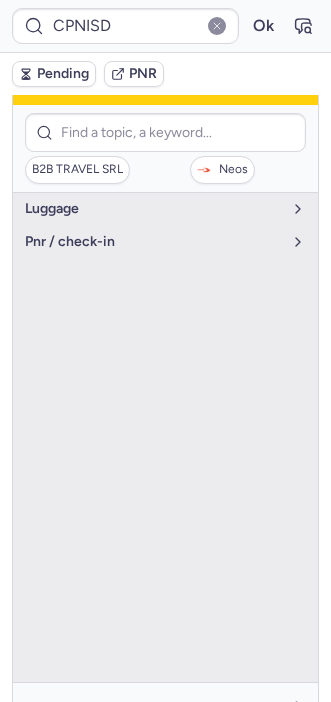 click 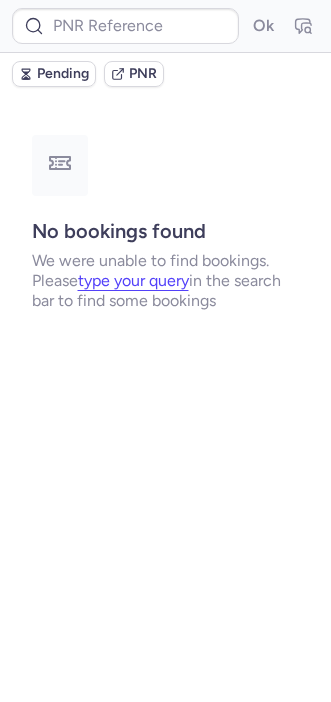 scroll, scrollTop: 0, scrollLeft: 0, axis: both 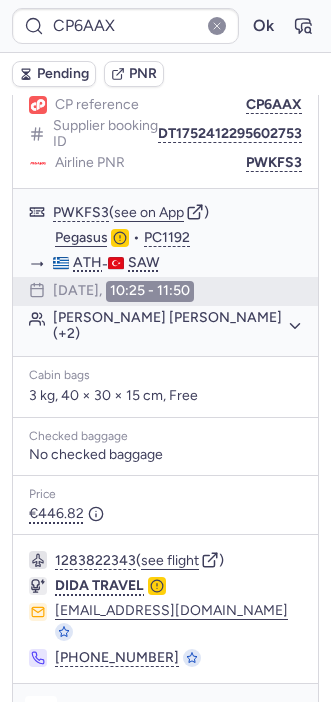 click at bounding box center [41, 712] 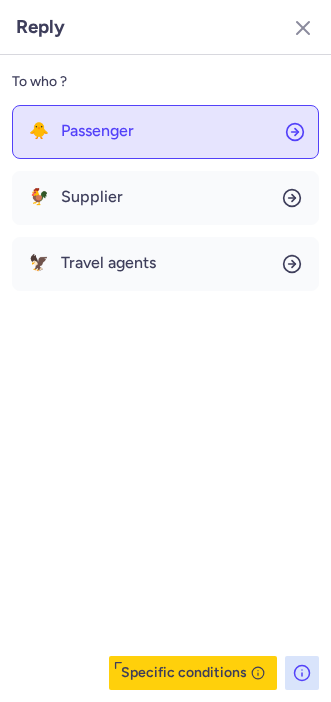 click on "🐥 Passenger" 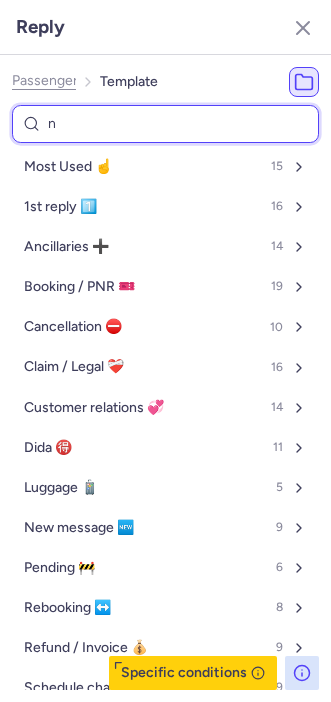 type on "no" 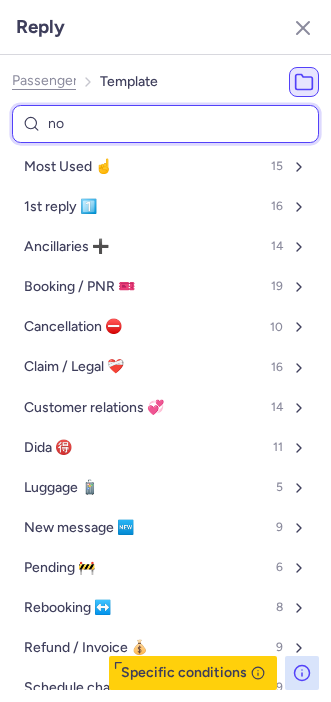 select on "en" 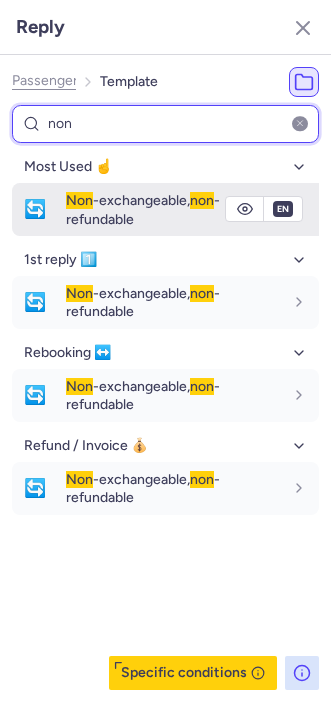 type on "non" 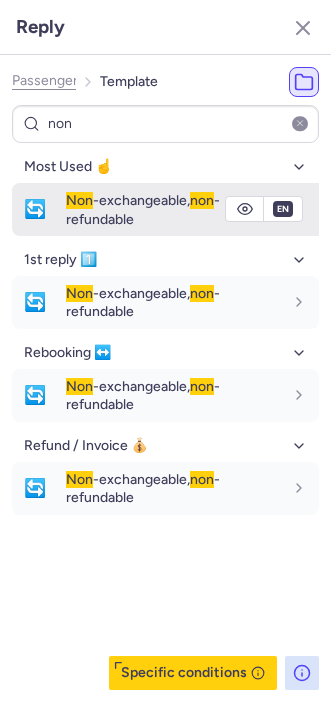 click on "Non" at bounding box center (79, 200) 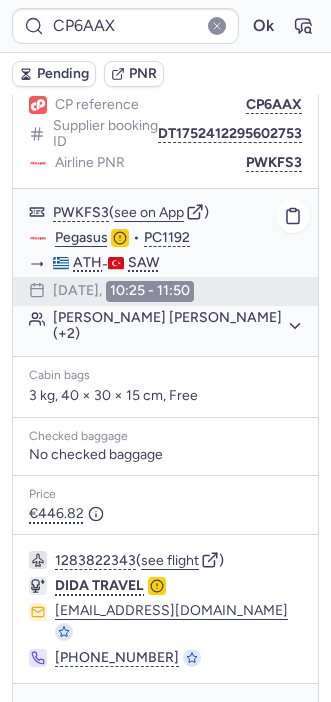 type on "CP6SVS" 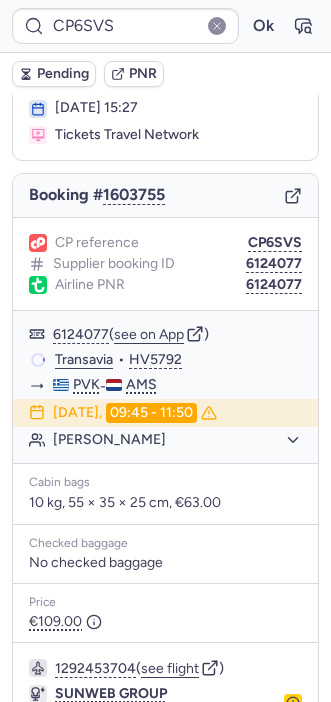 scroll, scrollTop: 306, scrollLeft: 0, axis: vertical 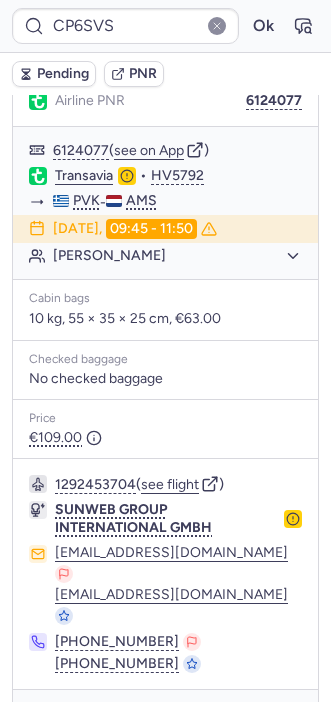 click 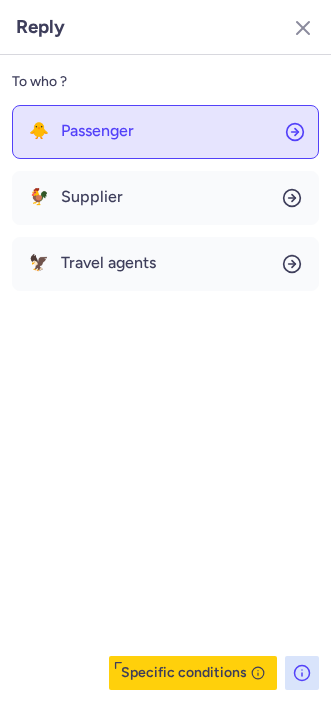 click on "🐥 Passenger" 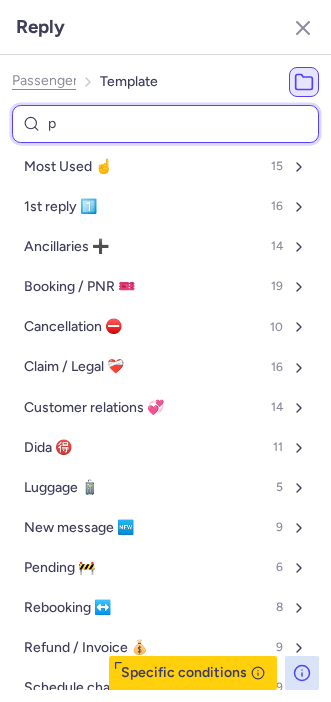 type on "pn" 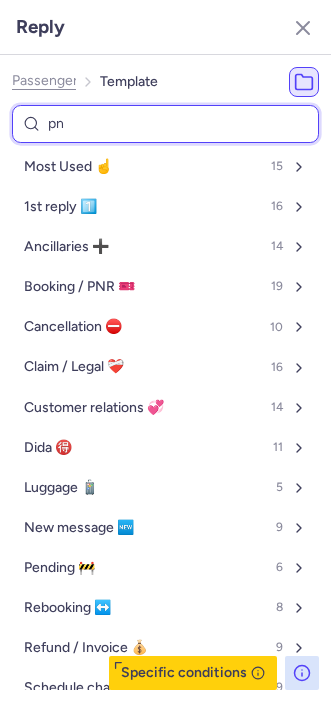 select on "en" 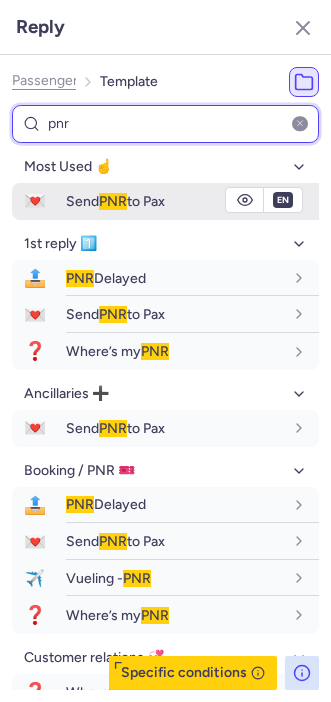 type on "pnr" 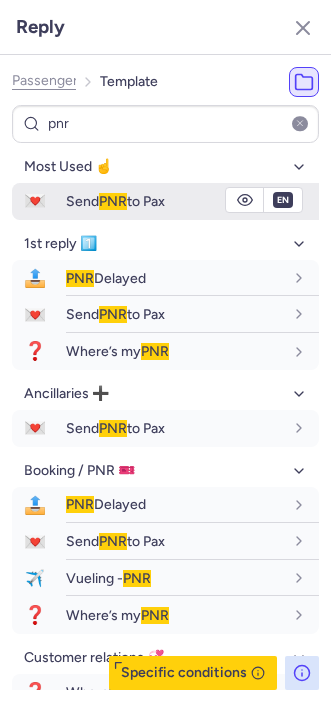 click on "Send  PNR  to Pax" at bounding box center [192, 201] 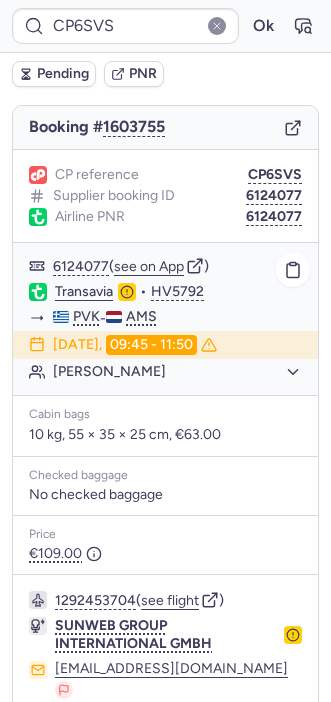 scroll, scrollTop: 189, scrollLeft: 0, axis: vertical 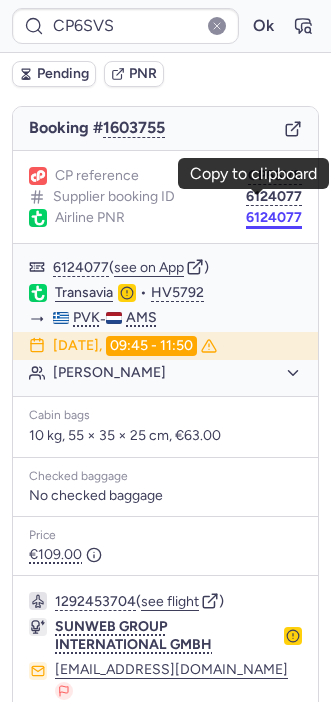 click on "6124077" at bounding box center (274, 218) 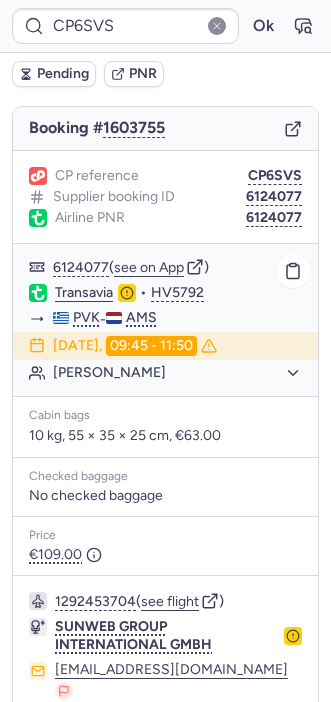 type on "CP48LU" 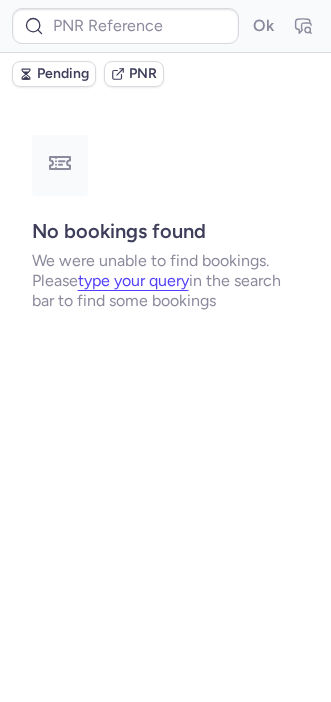 scroll, scrollTop: 0, scrollLeft: 0, axis: both 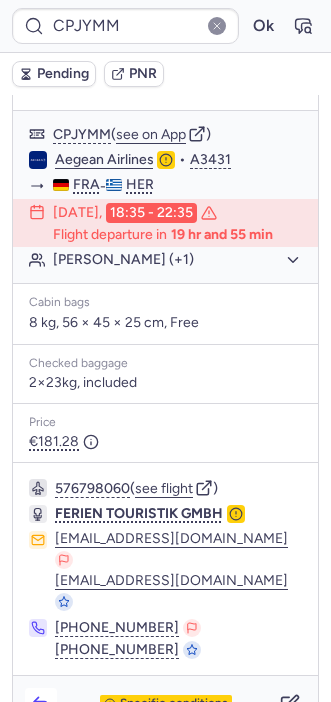 click at bounding box center (41, 704) 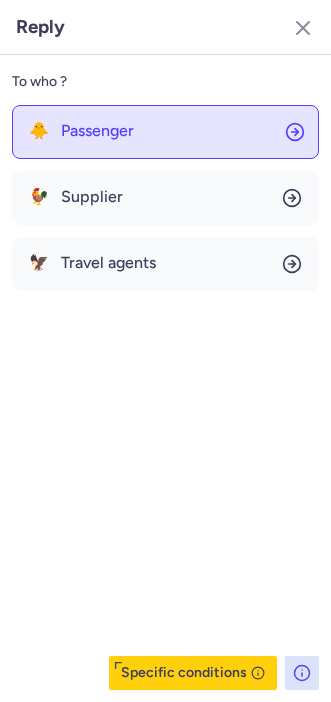 click on "🐥 Passenger" 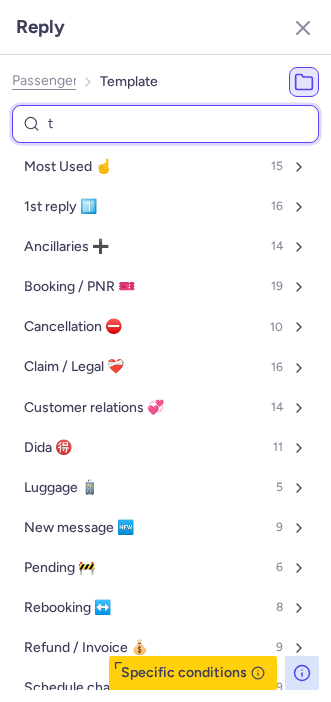 type on "tp" 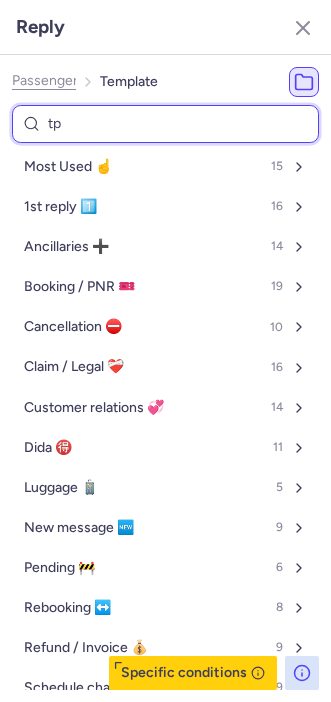 select on "en" 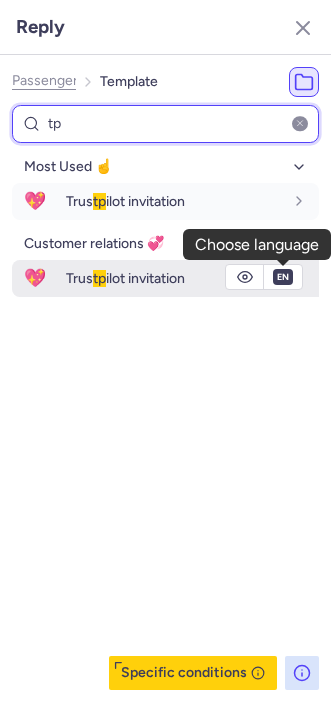 type on "tp" 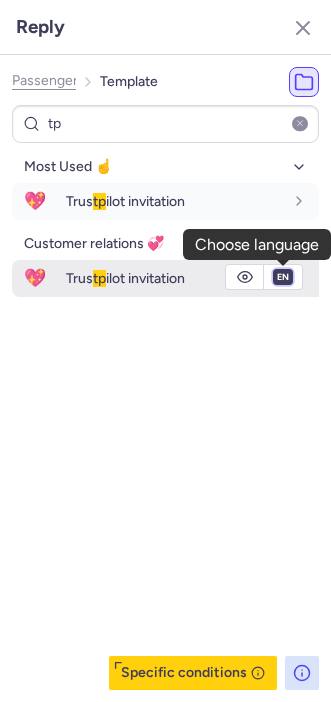 click on "fr en de nl pt es it ru" at bounding box center (283, 277) 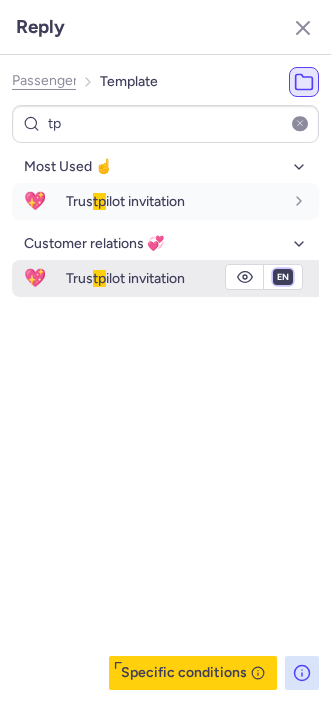select on "de" 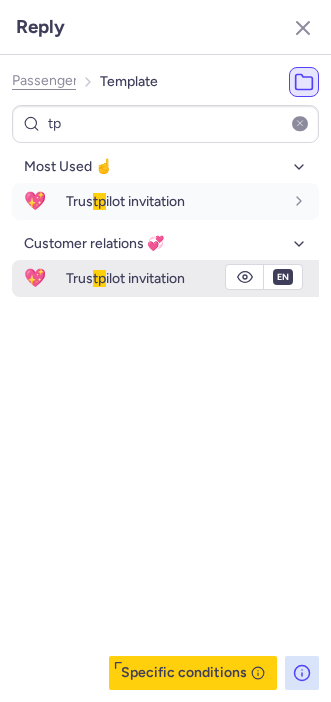 click on "fr en de nl pt es it ru" at bounding box center [283, 277] 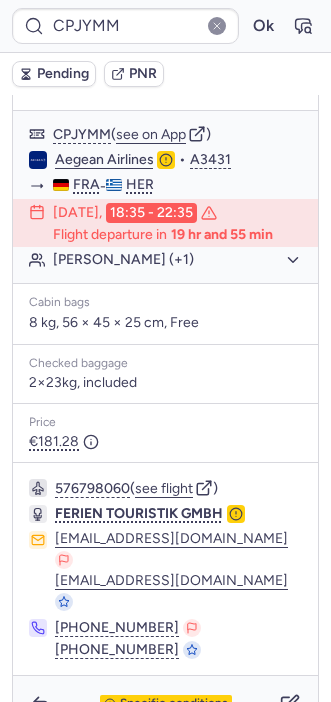 type on "CP48LU" 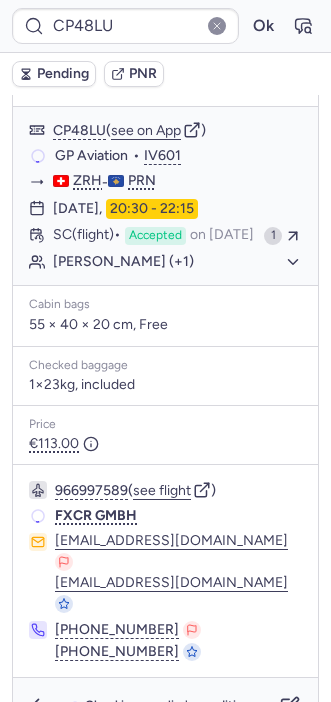 scroll, scrollTop: 280, scrollLeft: 0, axis: vertical 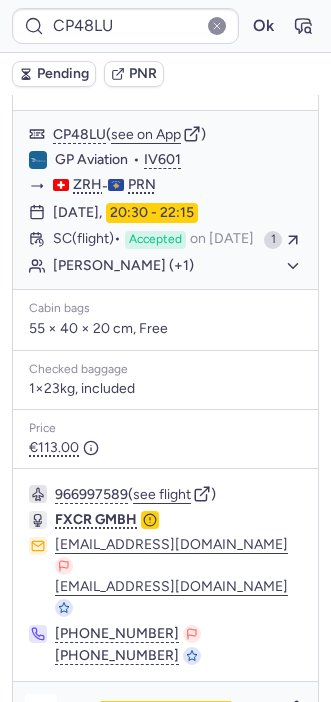 click 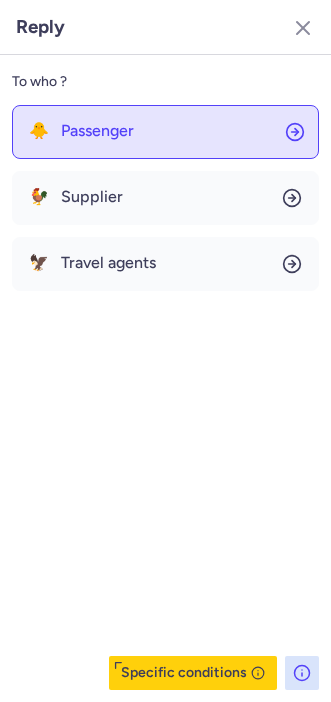 click on "Passenger" at bounding box center (97, 131) 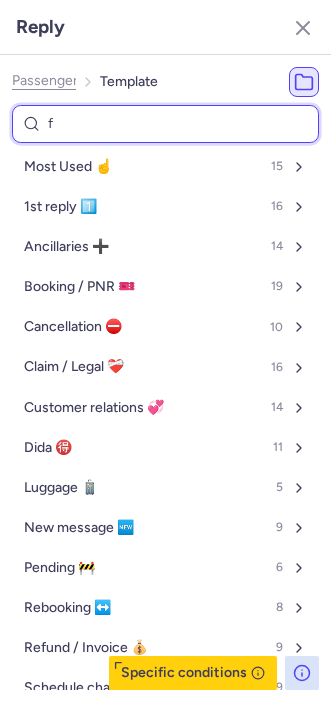 type on "fo" 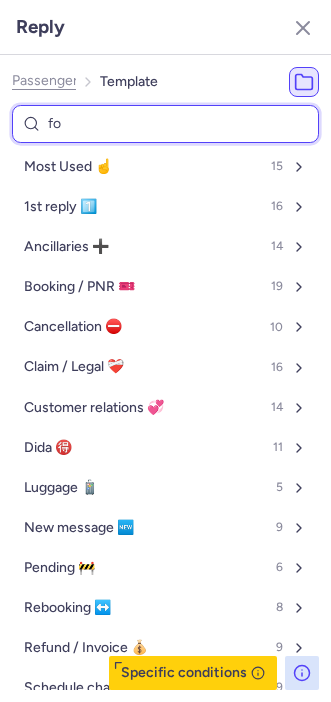 select on "it" 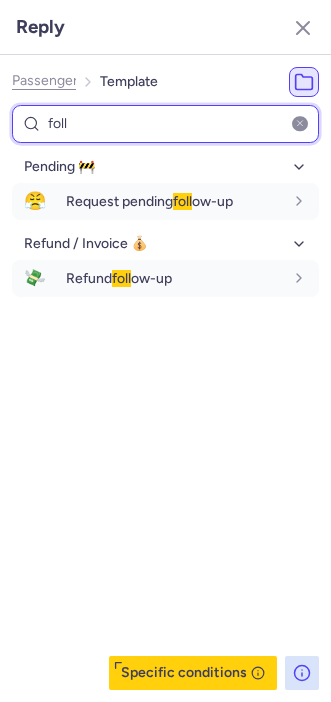 type on "foll" 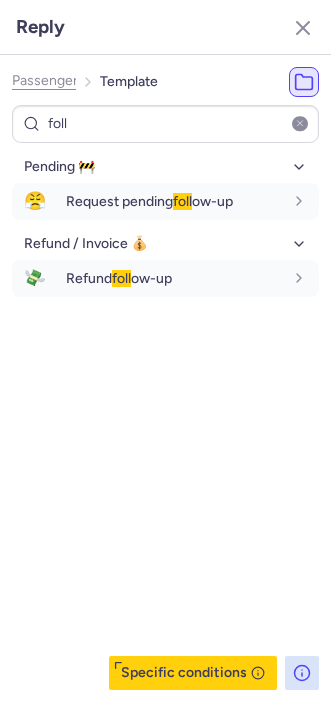 click on "Pending 🚧 😤 Request pending   foll ow-up fr en de nl pt es it ru it Refund / Invoice 💰 💸 Refund  foll ow-up fr en de nl pt es it ru it" at bounding box center (165, 420) 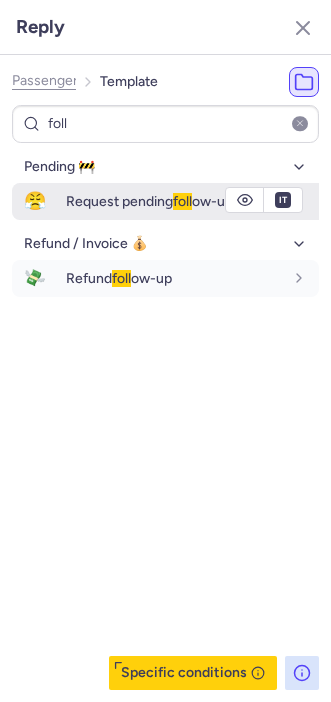 click on "Request pending   foll ow-up" at bounding box center (149, 201) 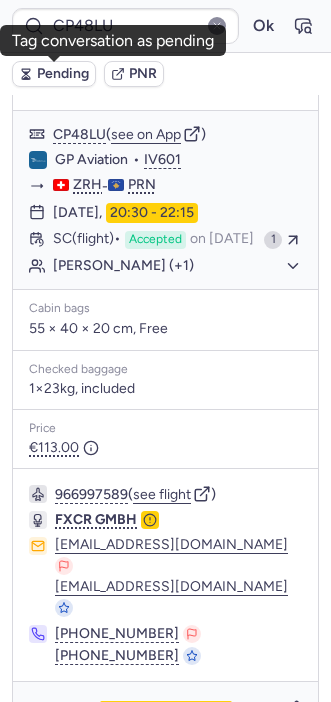 click on "Pending" at bounding box center [54, 74] 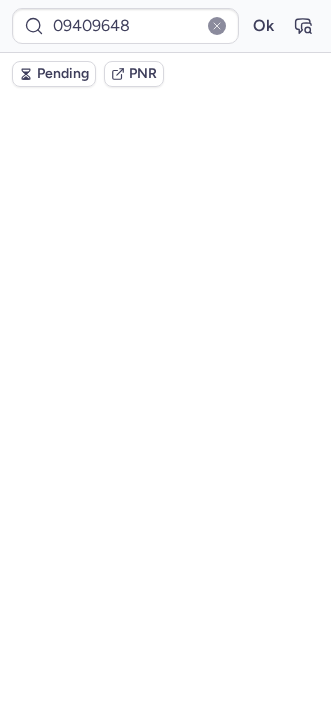 scroll, scrollTop: 0, scrollLeft: 0, axis: both 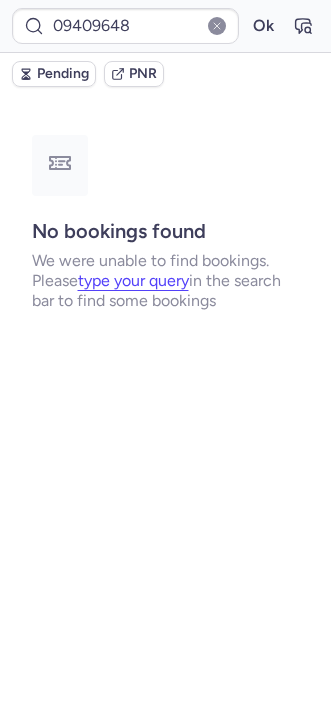 type on "CPKVC4" 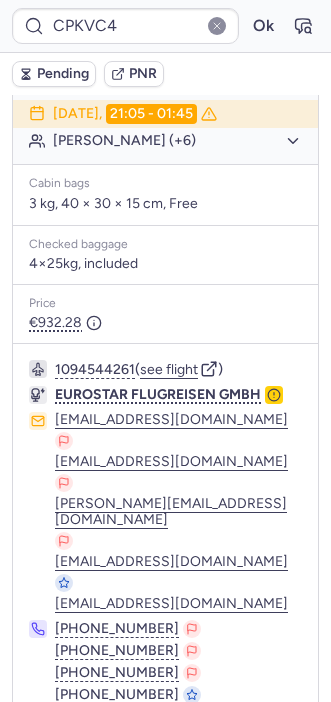 scroll, scrollTop: 410, scrollLeft: 0, axis: vertical 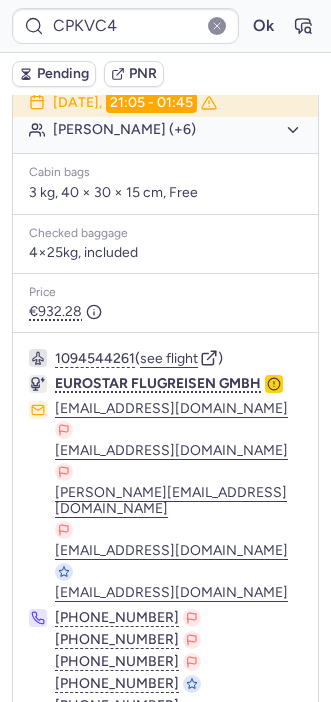 click at bounding box center (41, 760) 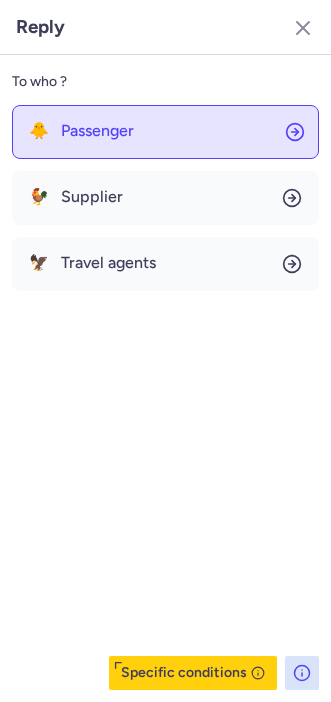click on "🐥 Passenger" 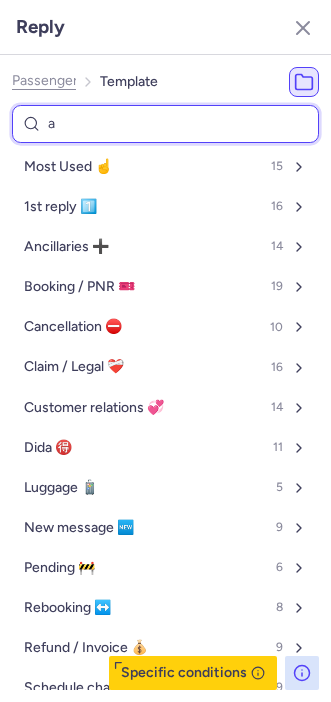 type on "al" 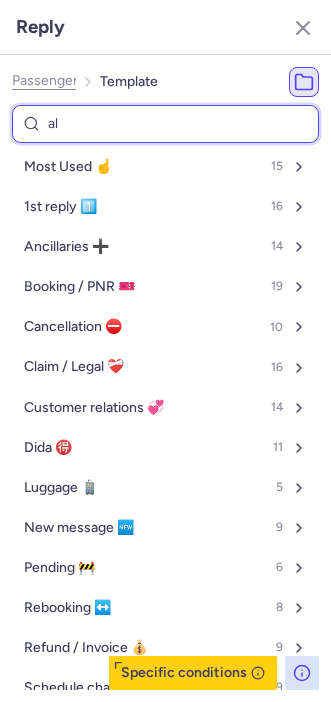 select on "en" 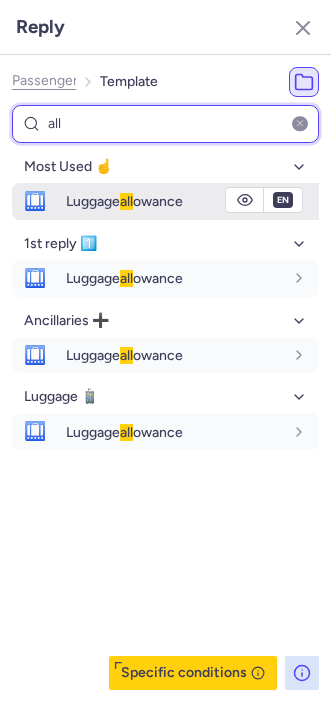 type on "all" 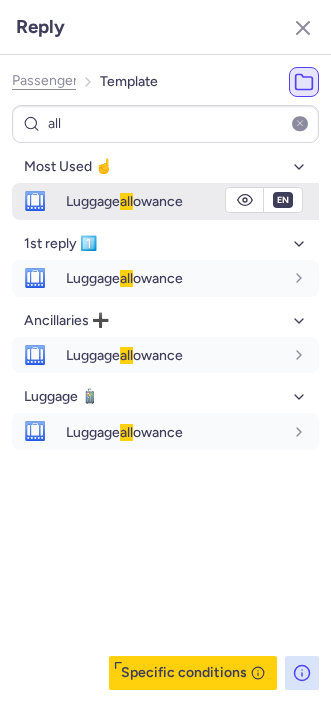 click on "Luggage  all owance" at bounding box center [124, 201] 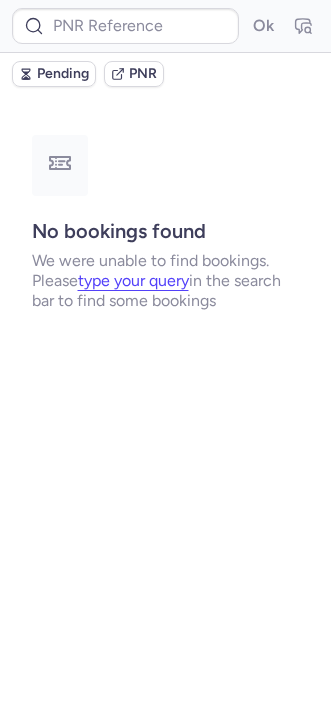 scroll, scrollTop: 0, scrollLeft: 0, axis: both 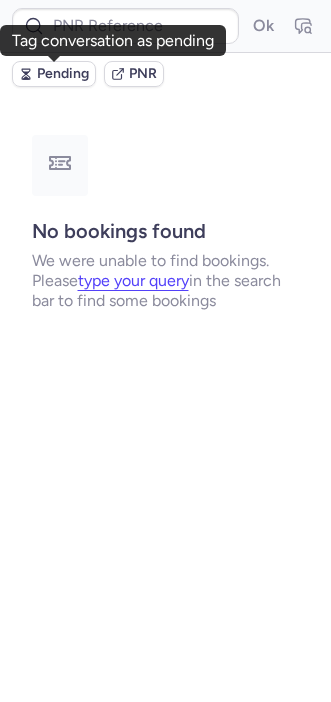 click on "Pending" at bounding box center [63, 74] 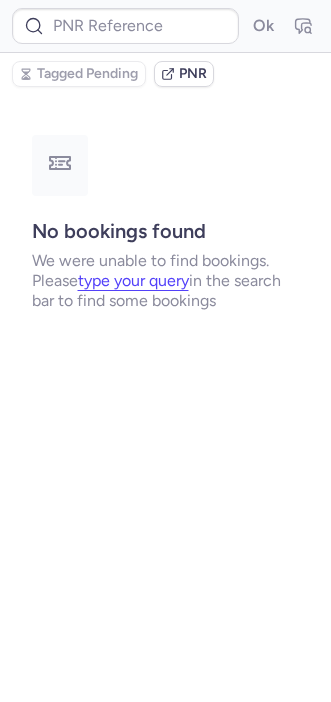 type on "CP4VLI" 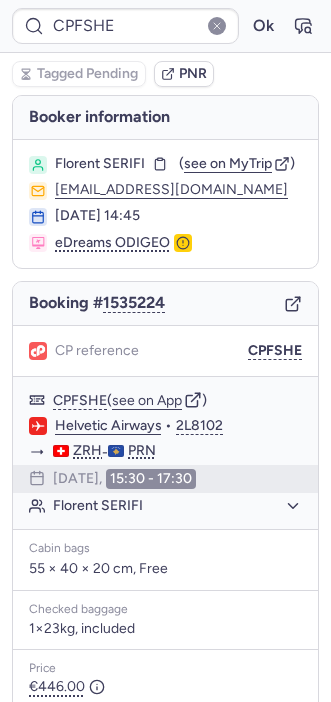 type on "CP4VLI" 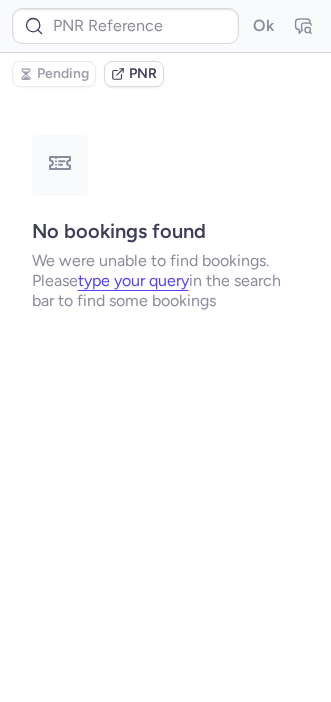 type on "CPOXJB" 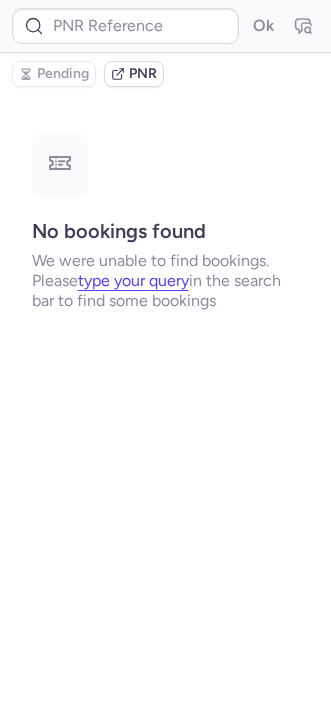 type on "CPEGHI" 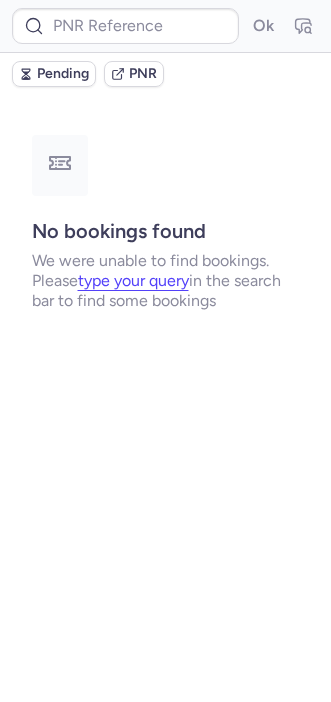 type on "CPGVBO" 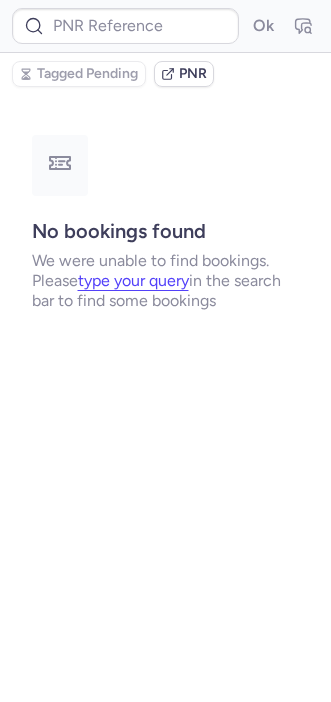 type on "JM2K3D" 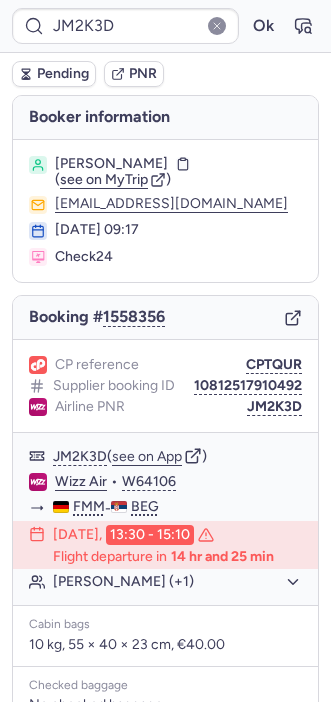 type on "CP84LO" 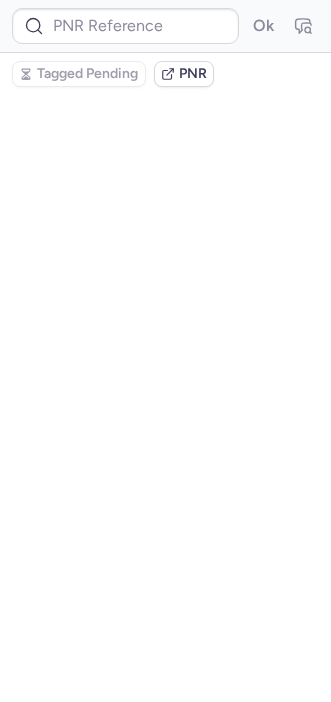 scroll, scrollTop: 0, scrollLeft: 0, axis: both 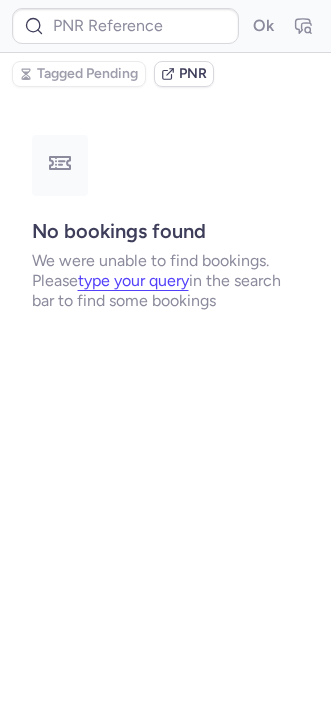 type on "CP9HP5" 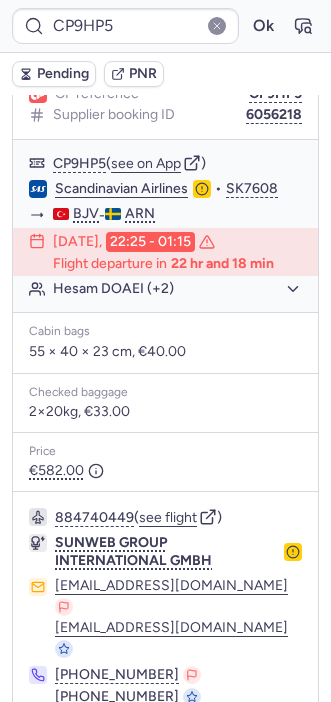 scroll, scrollTop: 1249, scrollLeft: 0, axis: vertical 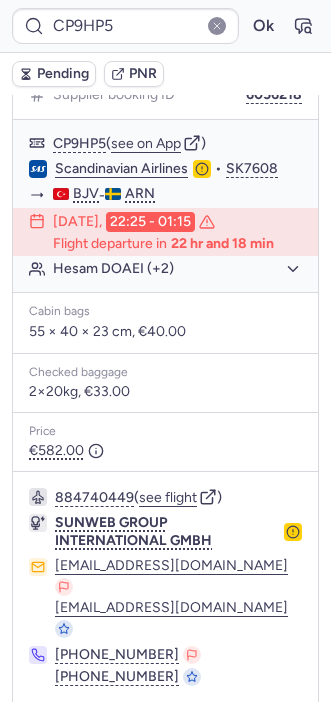 click 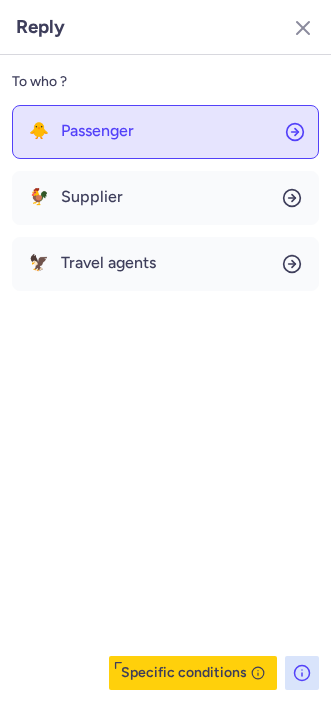 click on "🐥 Passenger" at bounding box center (81, 131) 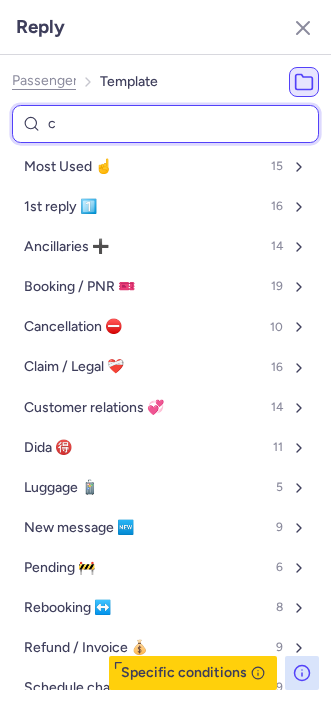 type on "ca" 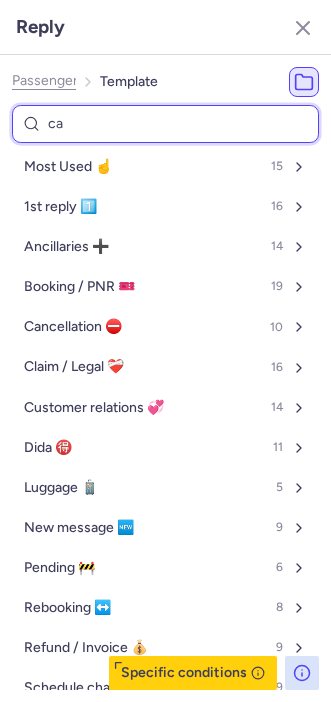 select on "en" 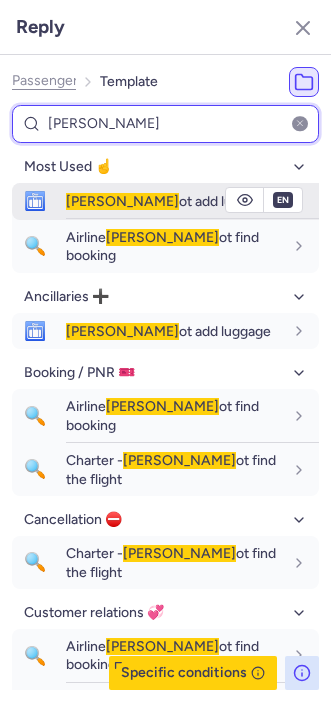 type on "[PERSON_NAME]" 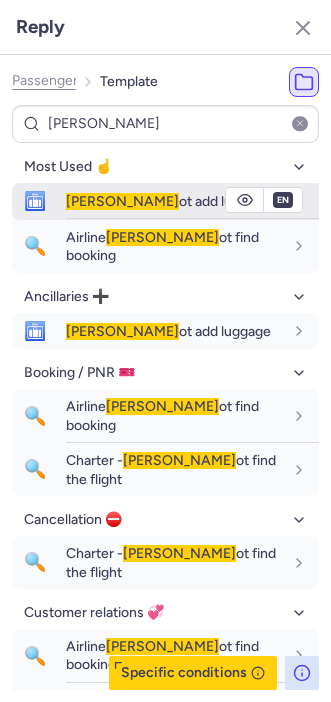 click on "[PERSON_NAME]" at bounding box center [122, 201] 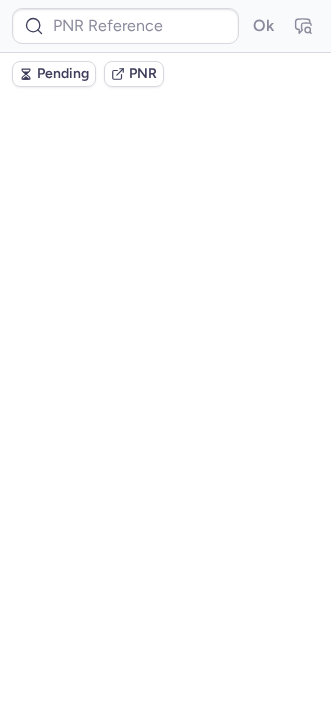 scroll, scrollTop: 0, scrollLeft: 0, axis: both 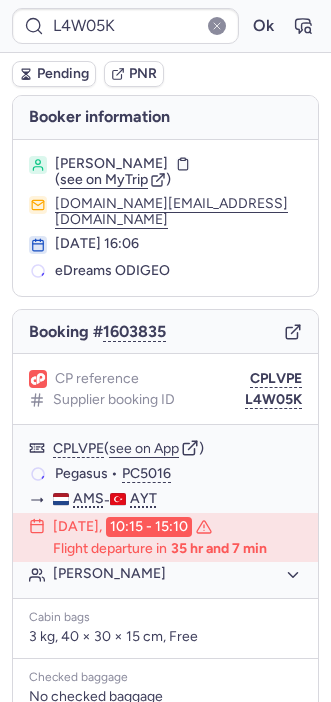 type on "CPDMCI" 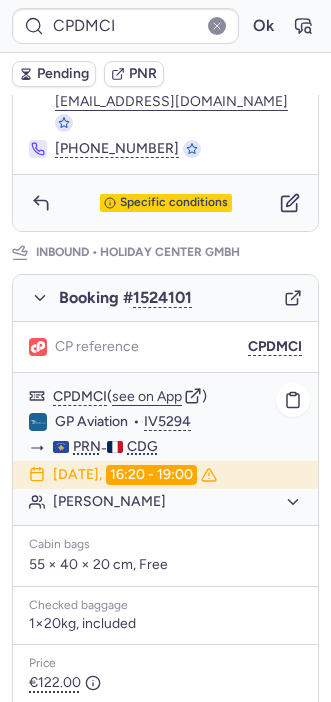 scroll, scrollTop: 968, scrollLeft: 0, axis: vertical 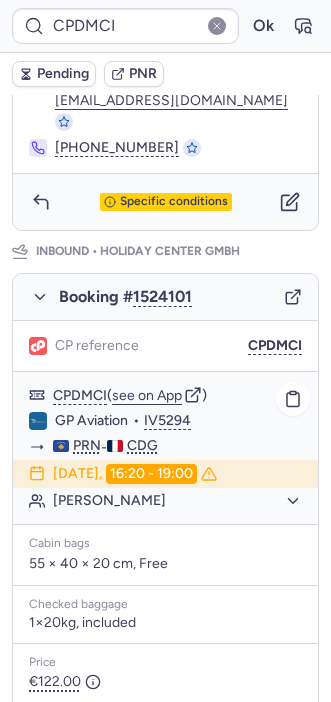type on "CP84LO" 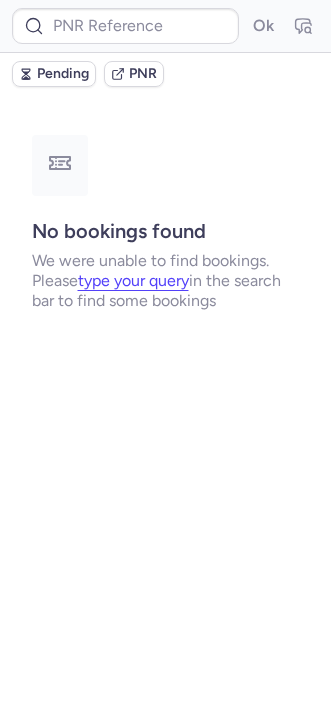 scroll, scrollTop: 0, scrollLeft: 0, axis: both 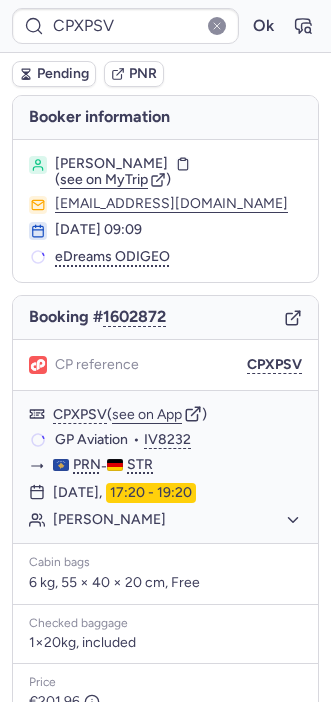 type on "000TLK" 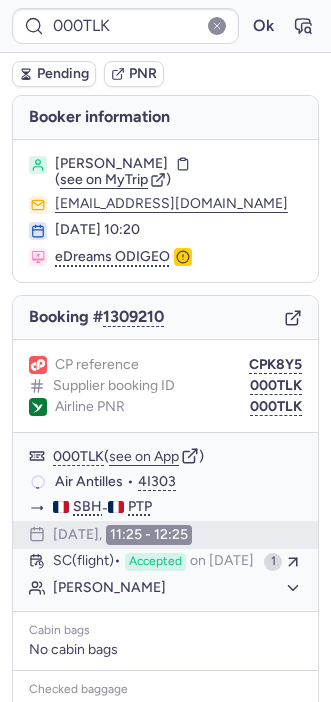 type on "CPDMCI" 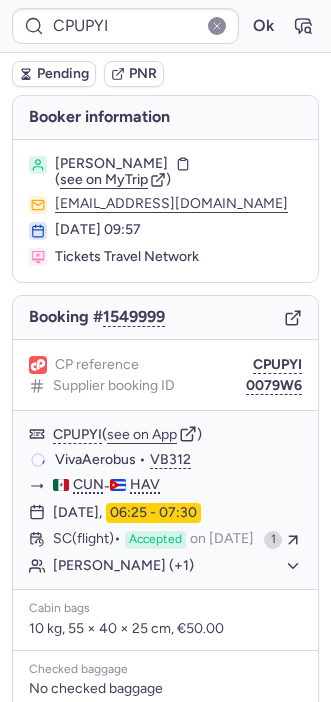 type on "CPDMCI" 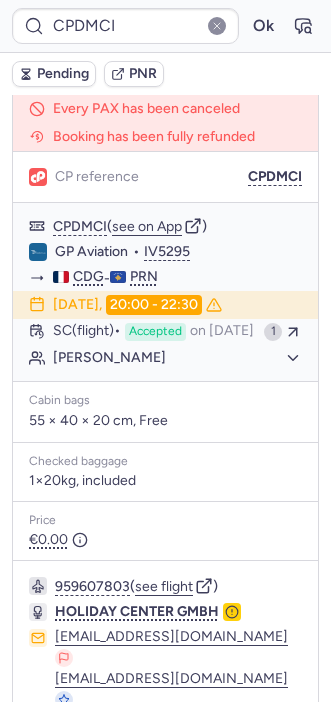 scroll, scrollTop: 368, scrollLeft: 0, axis: vertical 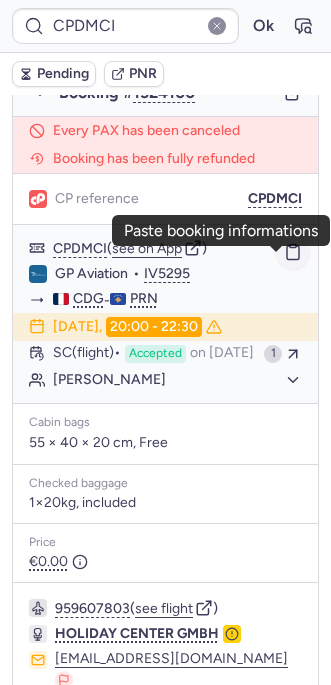 click 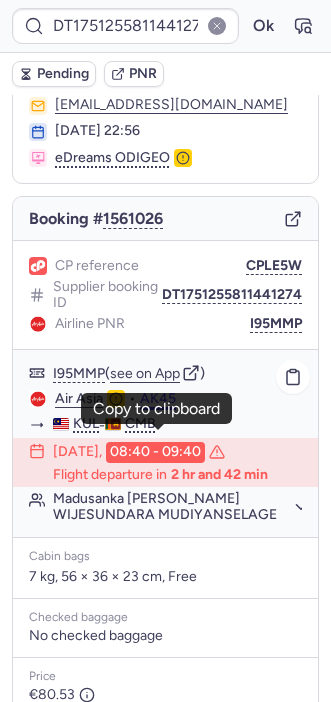 scroll, scrollTop: 0, scrollLeft: 0, axis: both 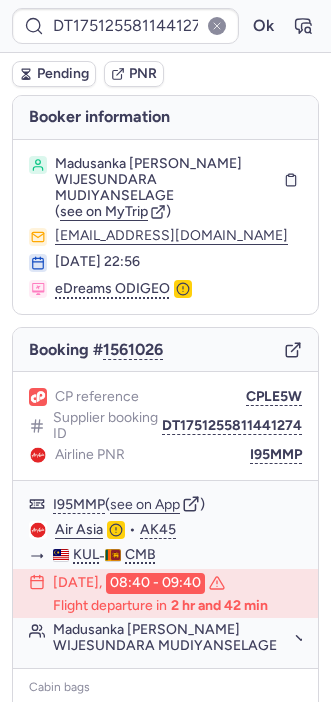 click on "DT1751255811441274  Ok  Pending PNR [PERSON_NAME] information [PERSON_NAME] WIJESUNDARA MUDIYANSELAGE  ( see on MyTrip  )  [EMAIL_ADDRESS][DOMAIN_NAME] [DATE] 22:56 eDreams ODIGEO Booking # 1561026 CP reference CPLE5W Supplier booking ID DT1751255811441274 Airline PNR I95MMP I95MMP  ( see on App )  Air Asia  •  AK45 KUL  -  CMB [DATE]  08:40 - 09:40  Flight departure in  2 hr and 42 min Madusanka [PERSON_NAME] WIJESUNDARA MUDIYANSELAGE   Cabin bags  7 kg, 56 × 36 × 23 cm, Free Checked baggage No checked baggage Price €80.53  1203739796  ( see flight )  DIDA TRAVEL [EMAIL_ADDRESS][DOMAIN_NAME] [PHONE_NUMBER] Specific conditions" at bounding box center (165, 0) 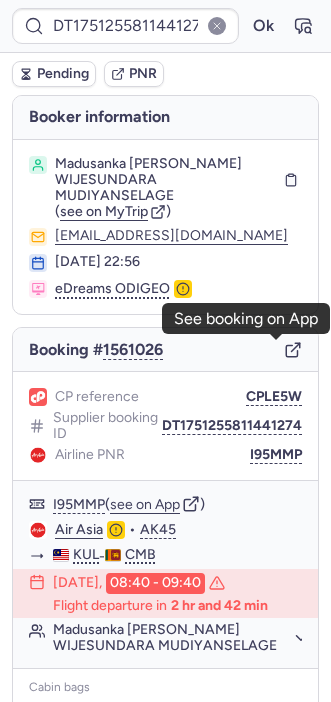click 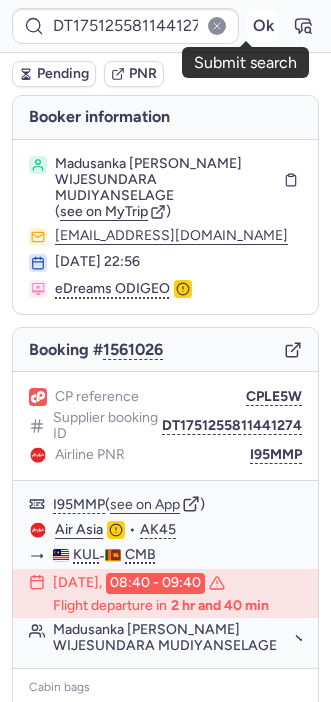click on "Ok" at bounding box center (263, 26) 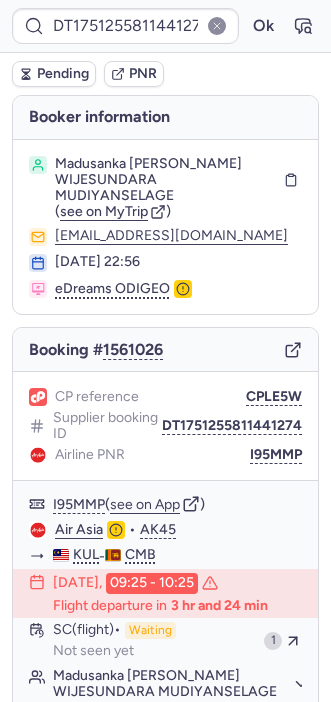 type on "CPHGRZ" 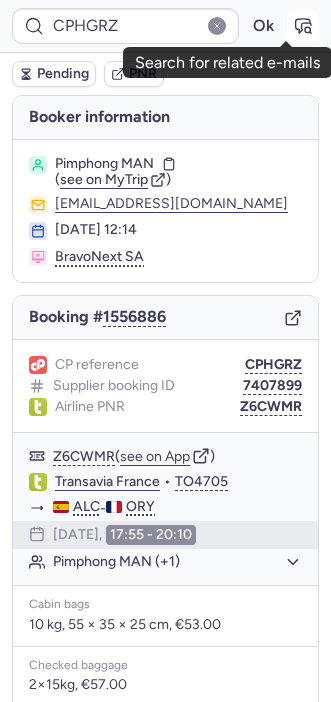 click 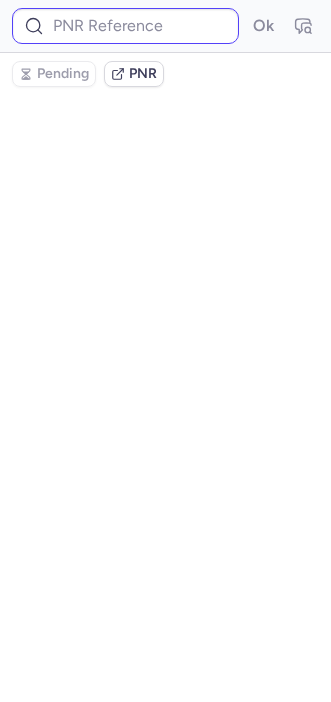 type on "CPHGRZ" 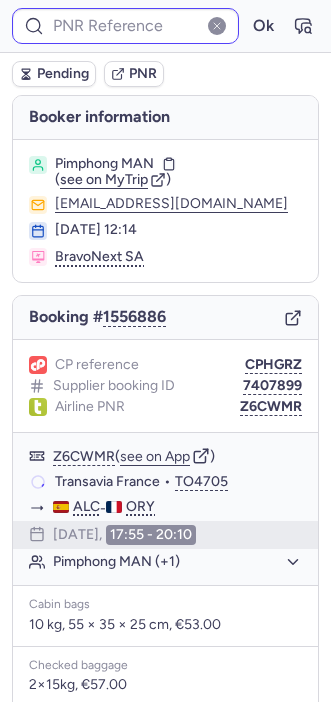 type on "CPHGRZ" 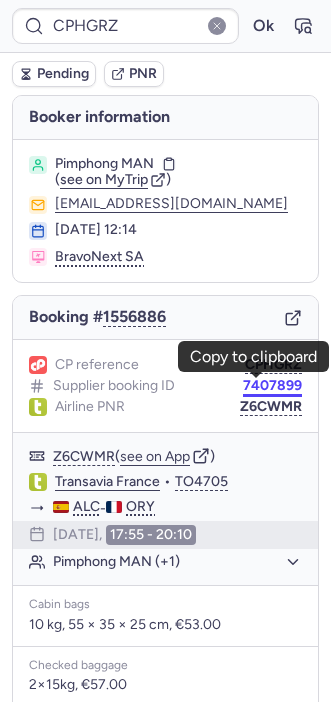 click on "7407899" at bounding box center [272, 386] 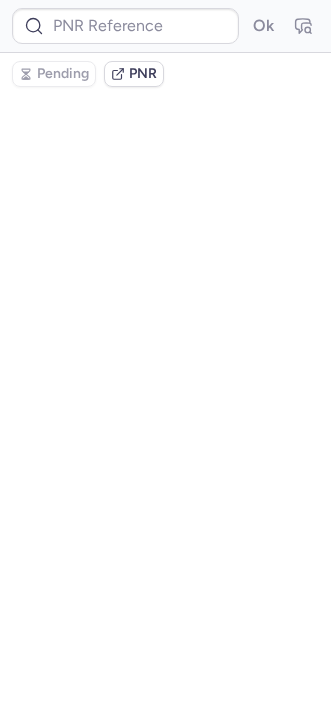 type on "CPHGRZ" 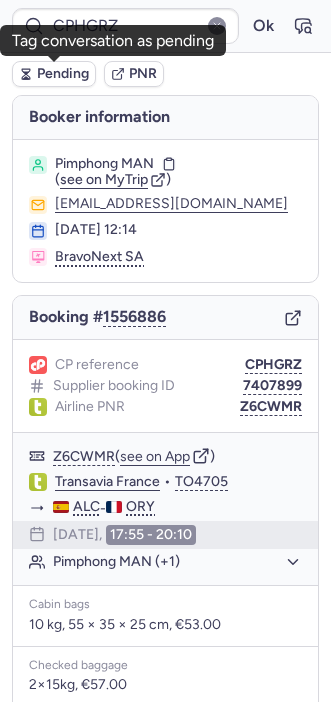 click on "Pending" at bounding box center [54, 74] 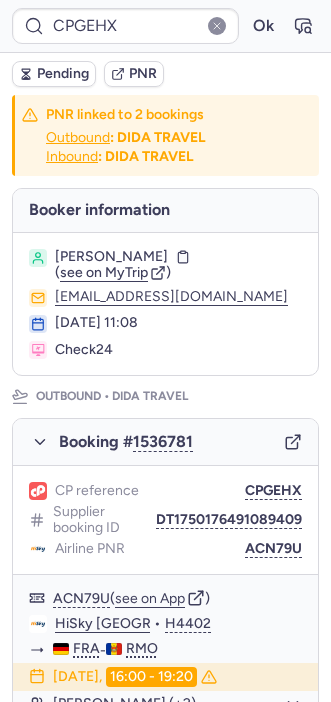 type on "CPXPSV" 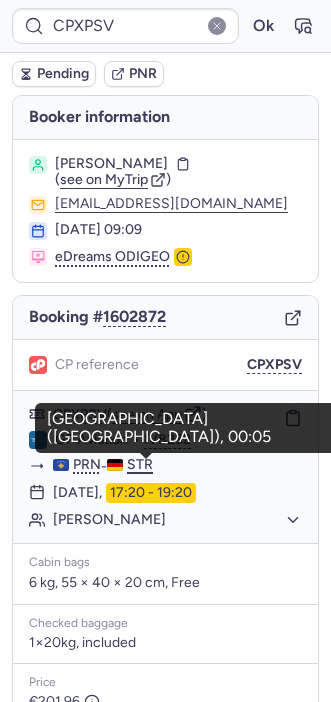 scroll, scrollTop: 239, scrollLeft: 0, axis: vertical 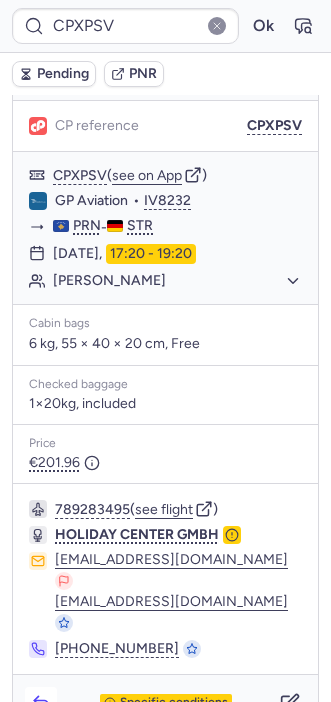 click 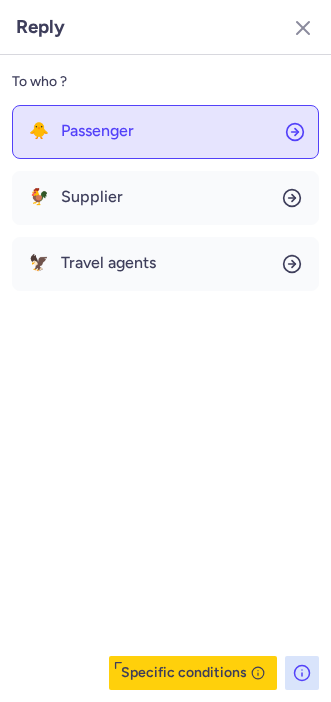 click on "Passenger" at bounding box center (97, 131) 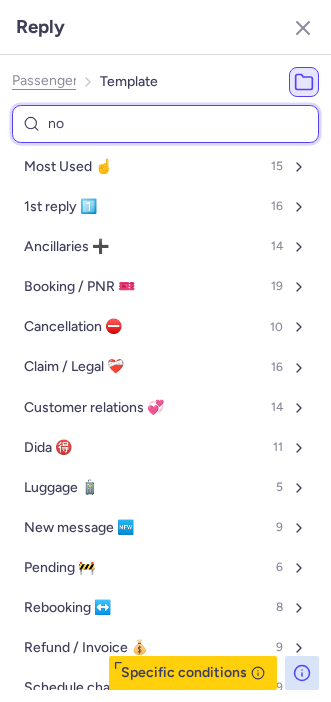 type on "non" 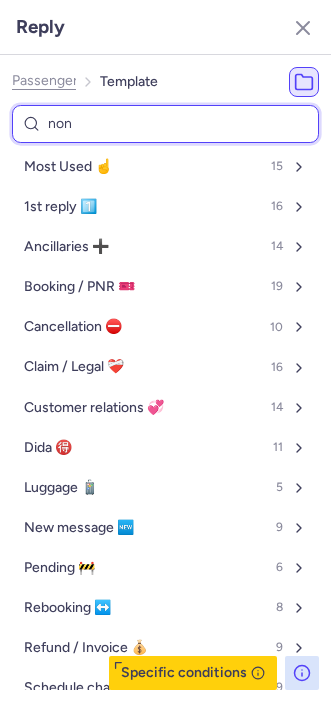select on "en" 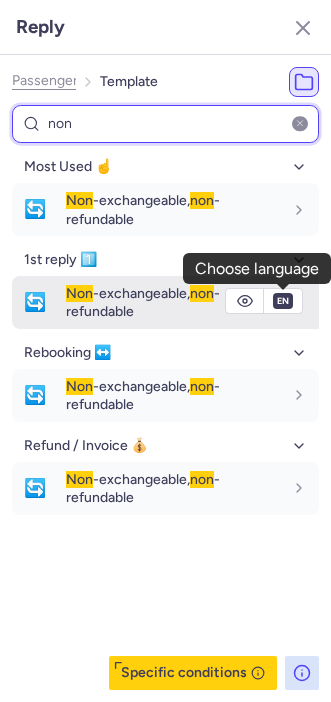 type on "non" 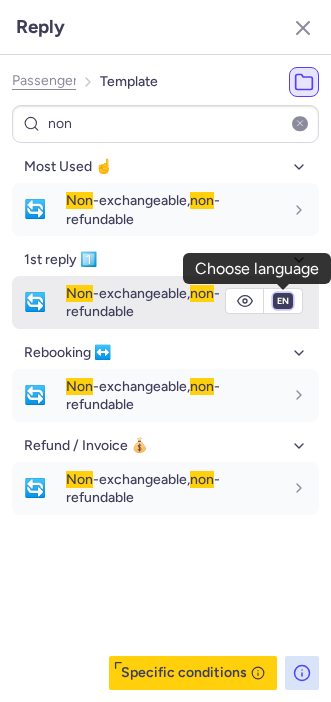 click on "fr en de nl pt es it ru" at bounding box center (283, 301) 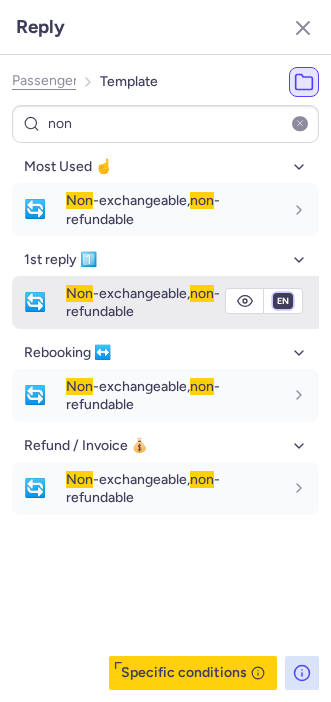 select on "de" 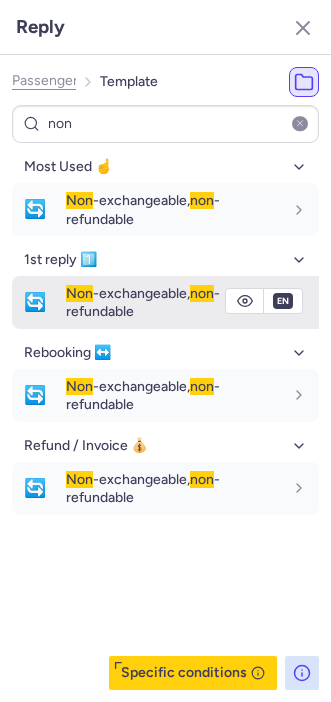 click on "fr en de nl pt es it ru" at bounding box center (283, 301) 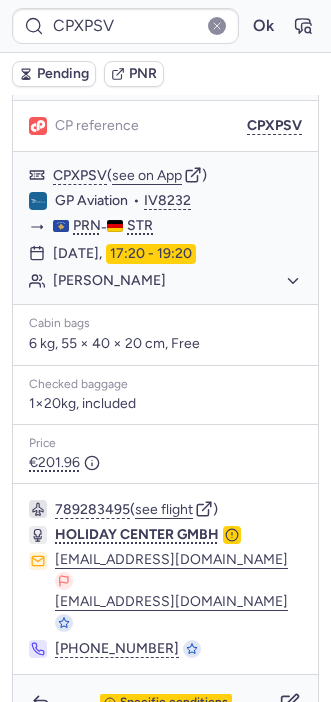 type on "000TLK" 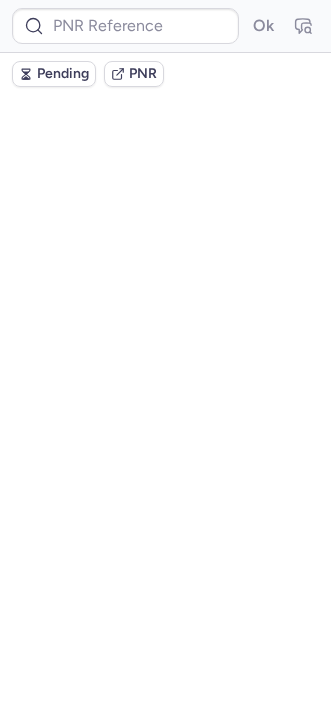 scroll, scrollTop: 0, scrollLeft: 0, axis: both 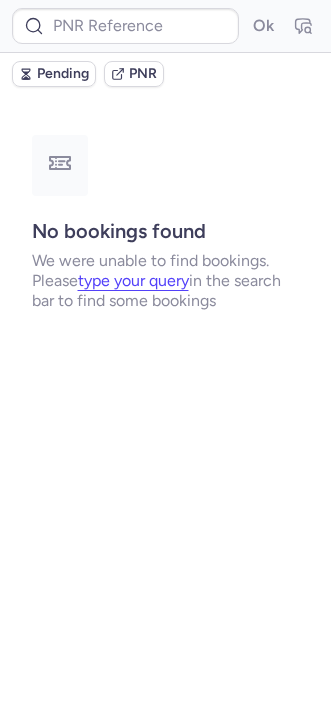 type on "3769407" 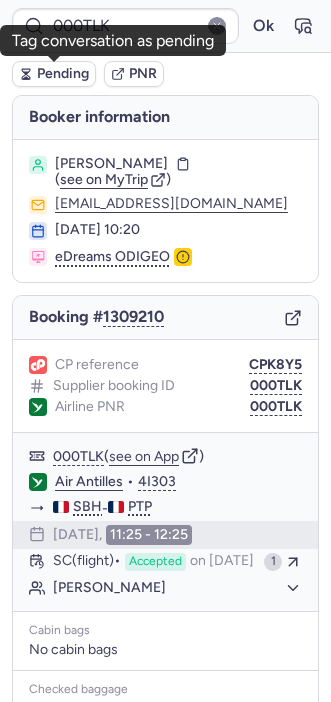 click on "Pending" at bounding box center (63, 74) 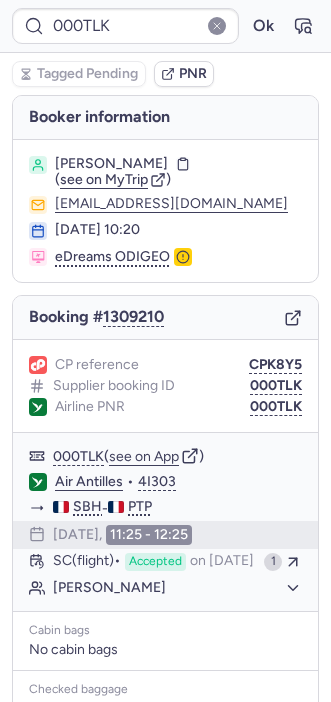 type on "CPUPYI" 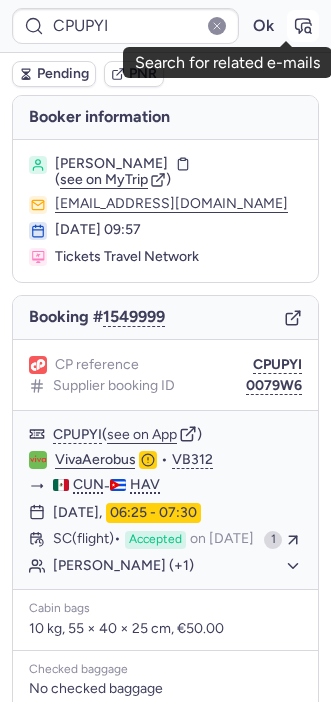 click 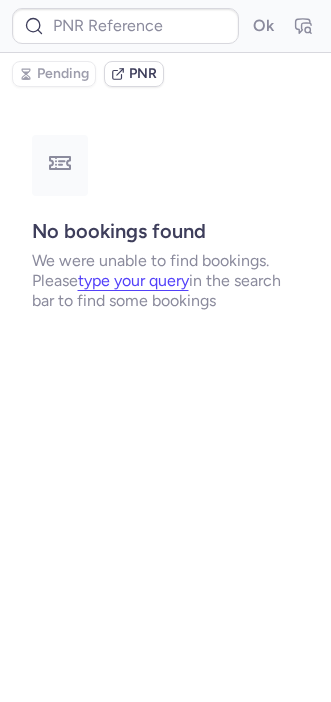 type on "CPUPYI" 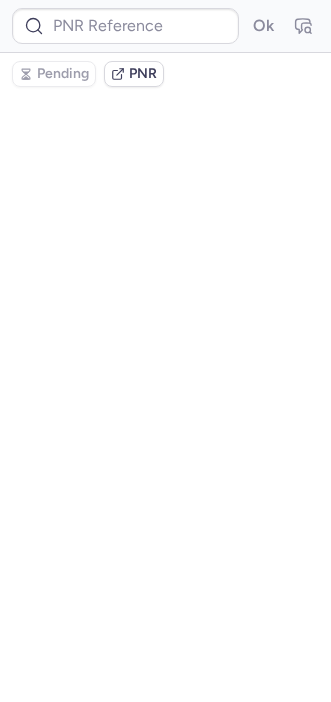 type on "CPSQWA" 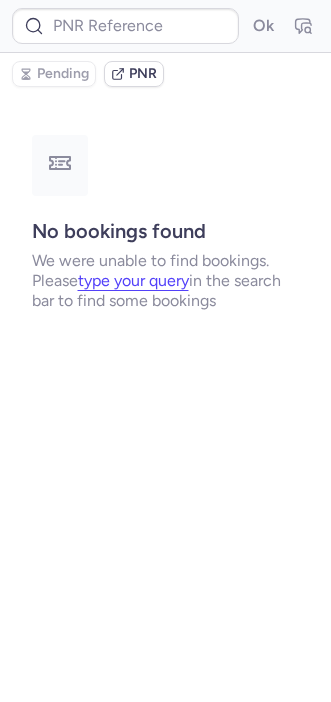type on "CPSQWA" 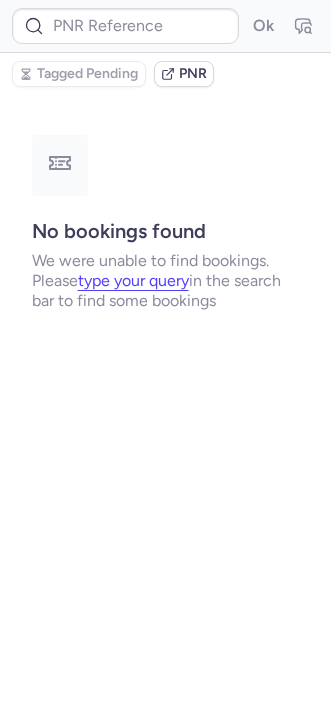 type on "CPUPYI" 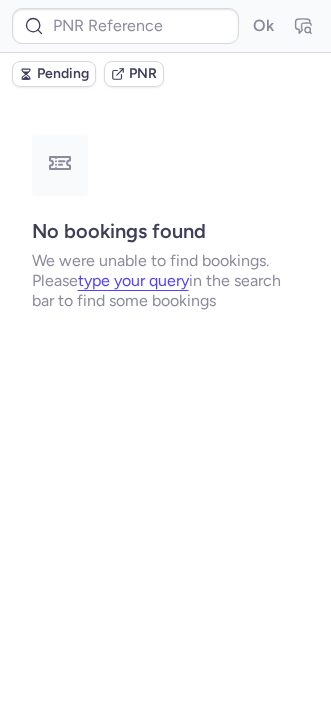 type on "CPSQWA" 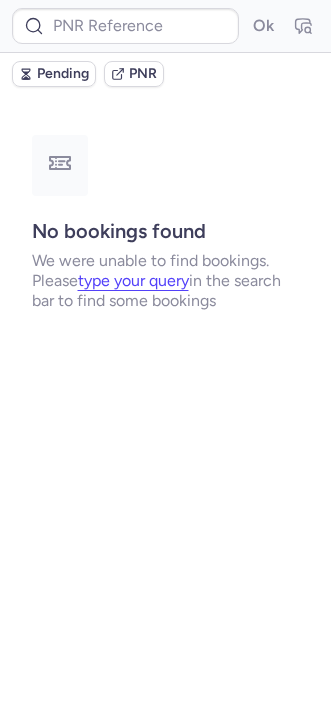 type on "DT1752687196434308" 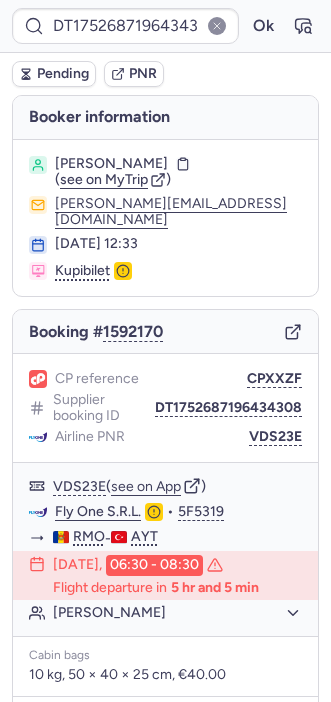 click on "DT1752687196434308  Ok  Pending PNR [PERSON_NAME] information [PERSON_NAME]  ( see on MyTrip  )  [PERSON_NAME][EMAIL_ADDRESS][DOMAIN_NAME] [DATE] 12:33 Kupibilet Booking # 1592170 CP reference CPXXZF Supplier booking ID DT1752687196434308 Airline PNR VDS23E VDS23E  ( see on App )  Fly One S.R.L.  •  5F5319 RMO  -  AYT [DATE]  06:30 - 08:30  Flight departure in  5 hr and 5 min [PERSON_NAME]   Cabin bags  10 kg, 50 × 40 × 25 cm, €40.00 Checked baggage No checked baggage Price €114.37  1320641980  ( see flight )  DIDA TRAVEL [EMAIL_ADDRESS][DOMAIN_NAME] [PHONE_NUMBER] Specific conditions" at bounding box center [165, 0] 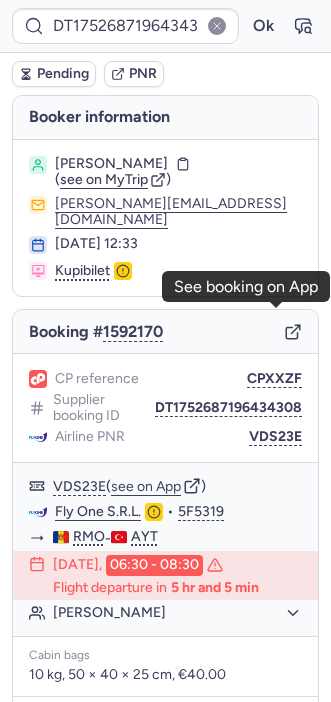 click 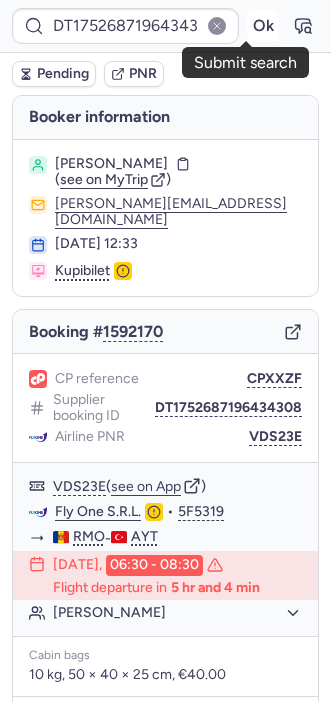 click on "Ok" at bounding box center (263, 26) 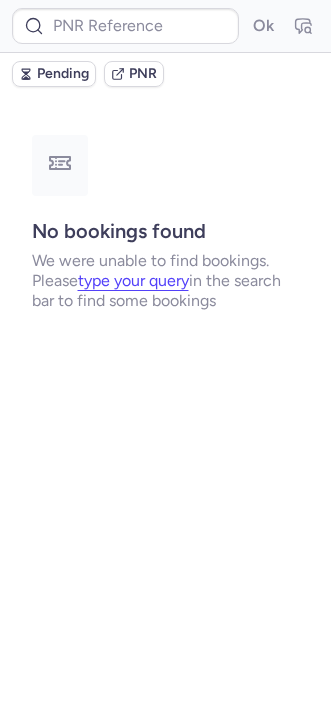 type on "CPWO9Q" 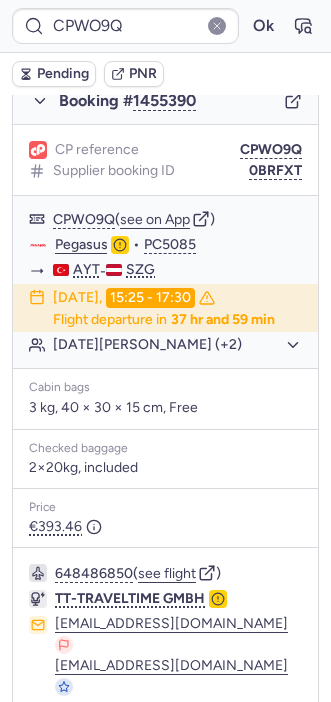 scroll, scrollTop: 1167, scrollLeft: 0, axis: vertical 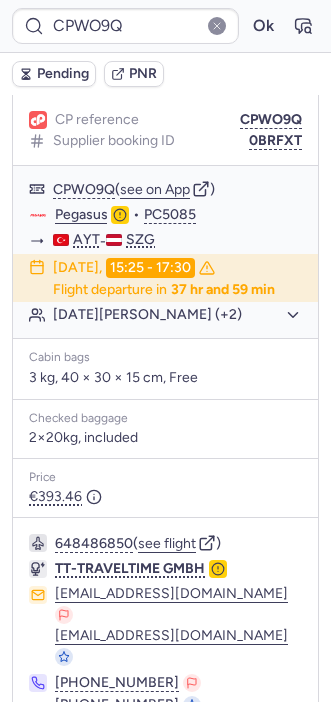 click 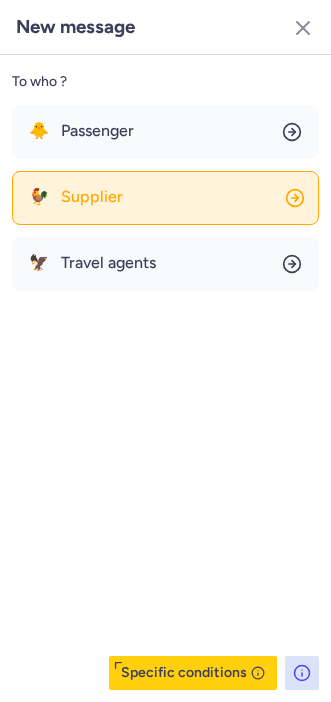 click on "🐓 Supplier" 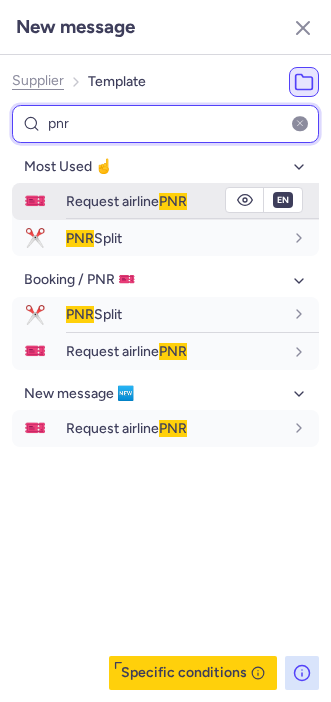 type on "pnr" 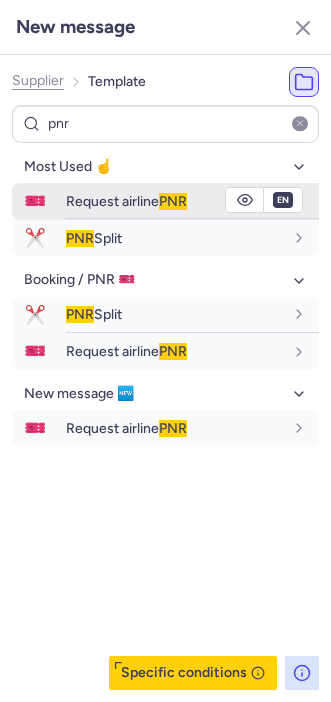 click on "Request airline  PNR" at bounding box center [126, 201] 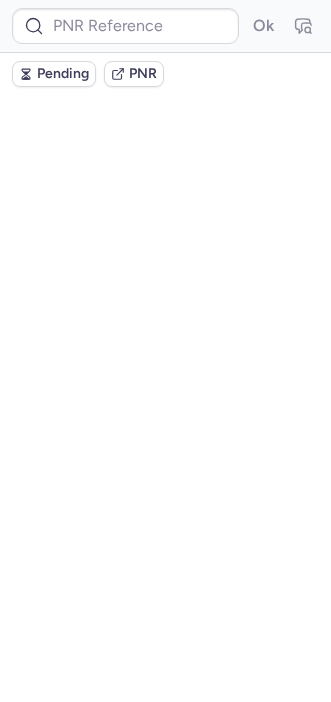 scroll, scrollTop: 0, scrollLeft: 0, axis: both 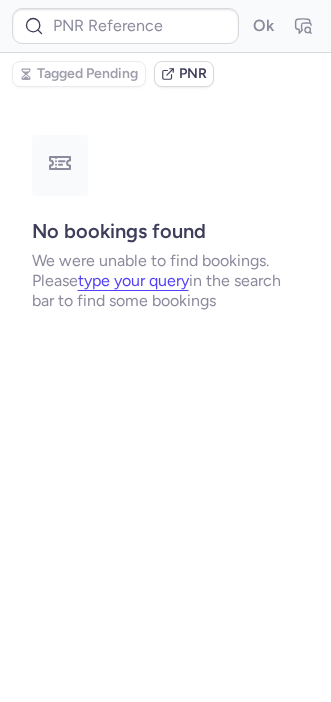 type on "CPWO9Q" 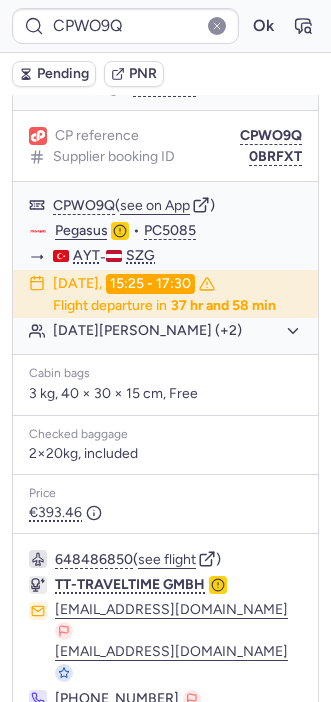 scroll, scrollTop: 1167, scrollLeft: 0, axis: vertical 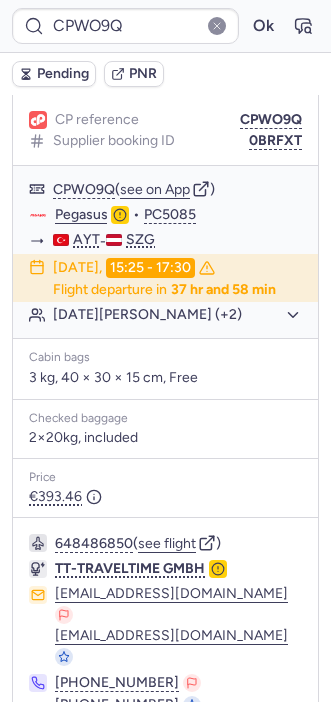 click 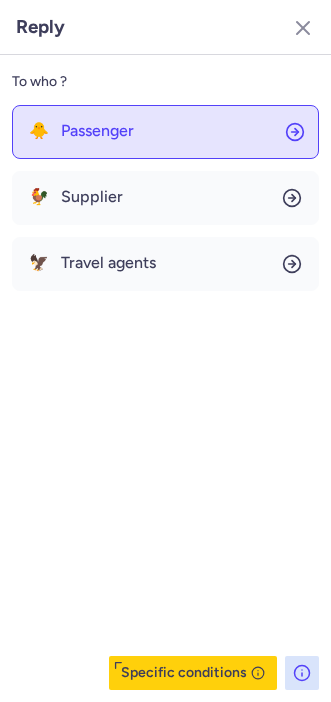 click on "🐥 Passenger" 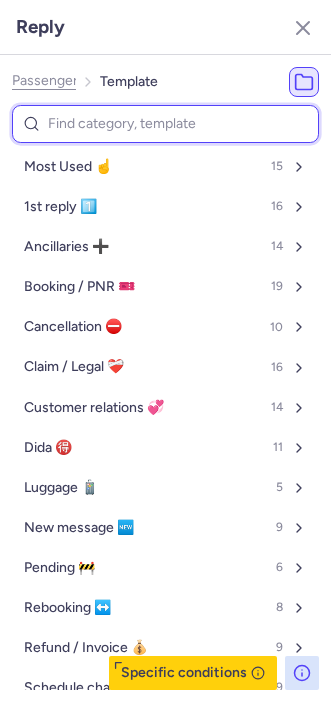 type on "p" 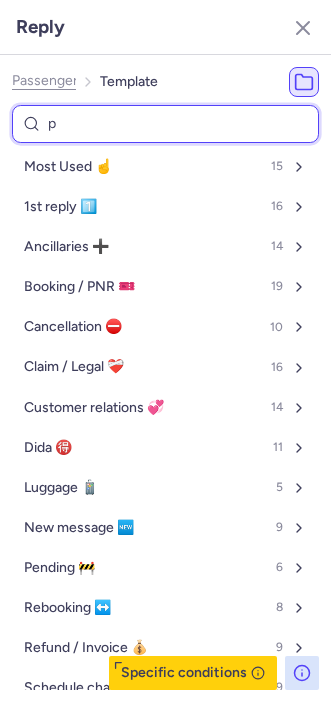 select on "en" 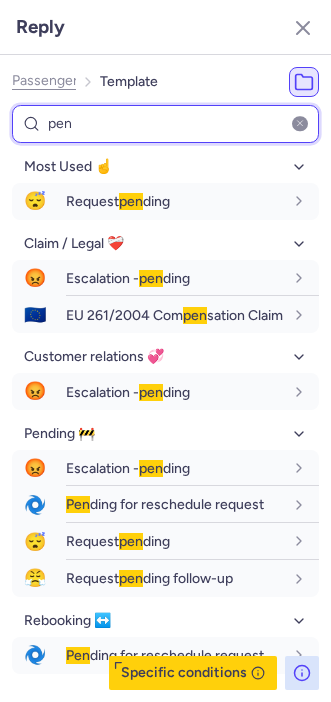 click on "pen" at bounding box center (165, 124) 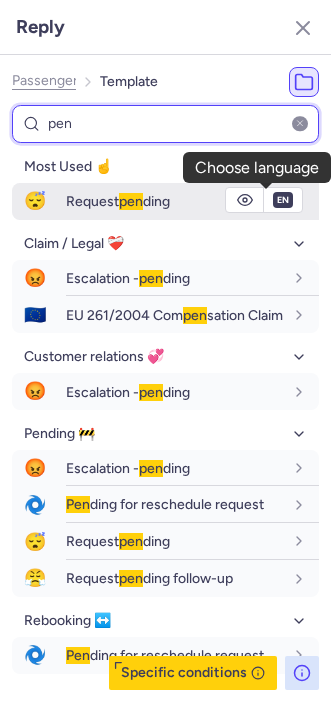 type on "pen" 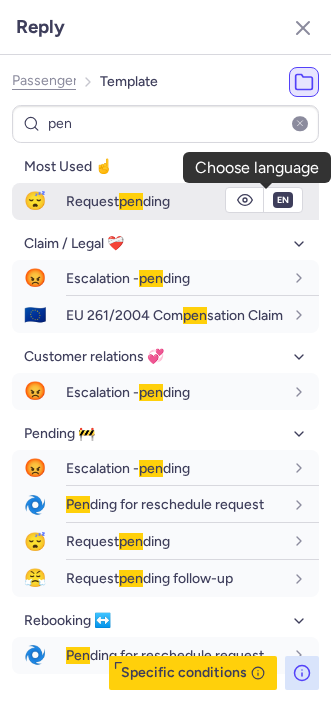 click on "en" at bounding box center (283, 200) 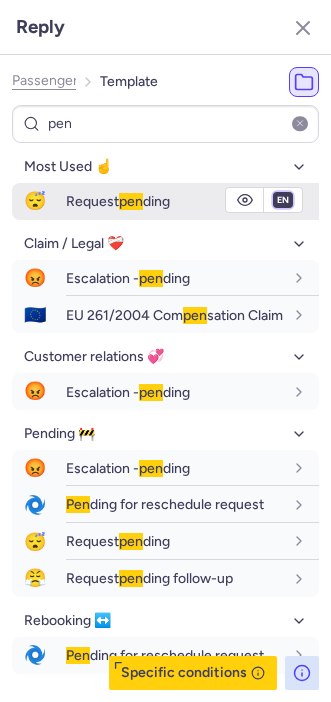 click on "fr en de nl pt es it ru" at bounding box center [283, 200] 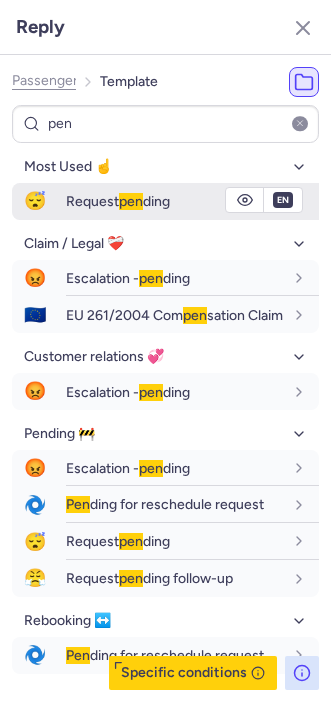 click on "fr en de nl pt es it ru" at bounding box center [283, 200] 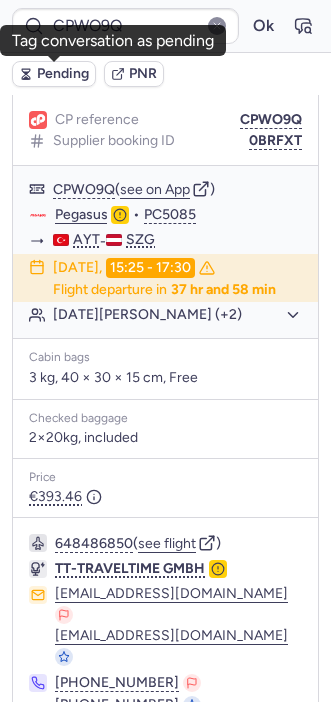 click on "Pending" at bounding box center (63, 74) 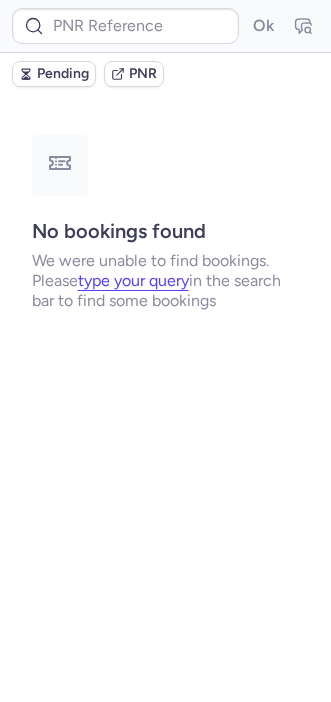 scroll, scrollTop: 0, scrollLeft: 0, axis: both 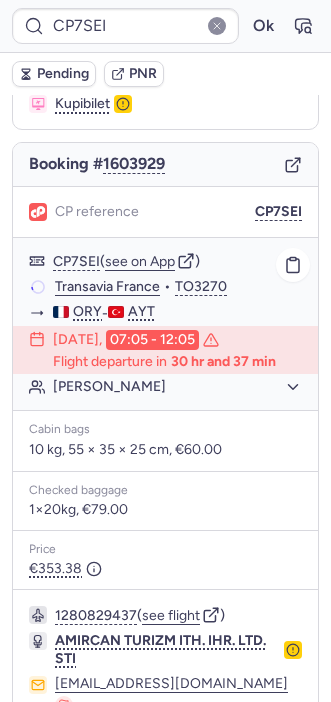 click on "[PERSON_NAME]" 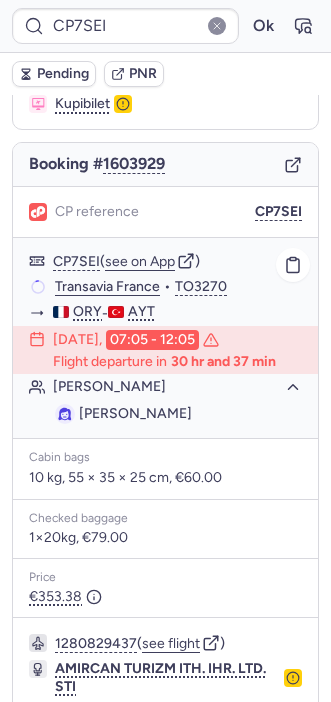 scroll, scrollTop: 290, scrollLeft: 0, axis: vertical 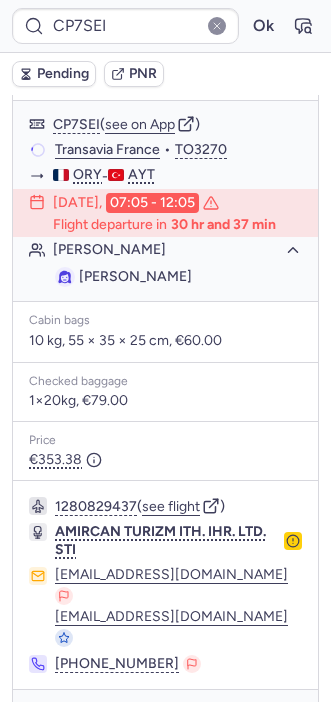 click 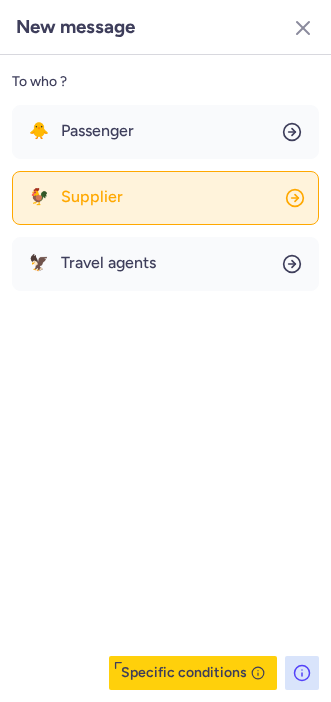 click on "🐓 Supplier" 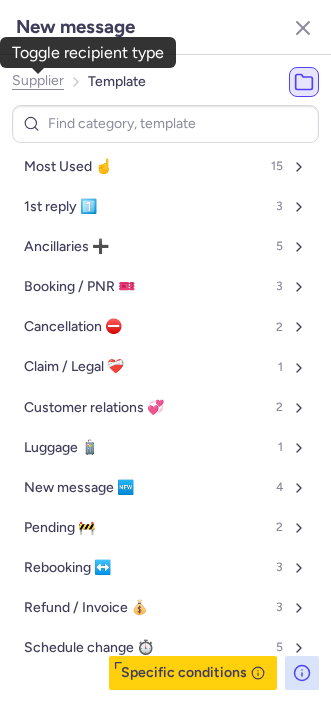 click on "Supplier" 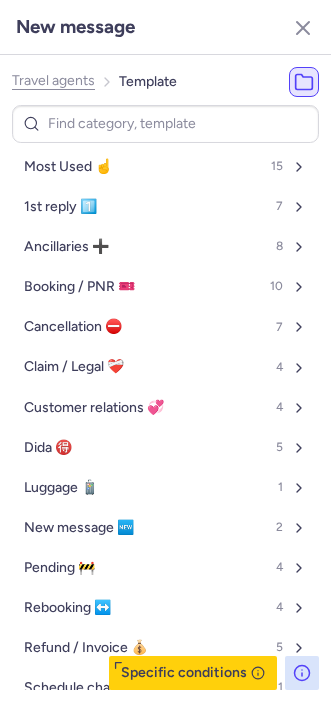 click on "Travel agents" 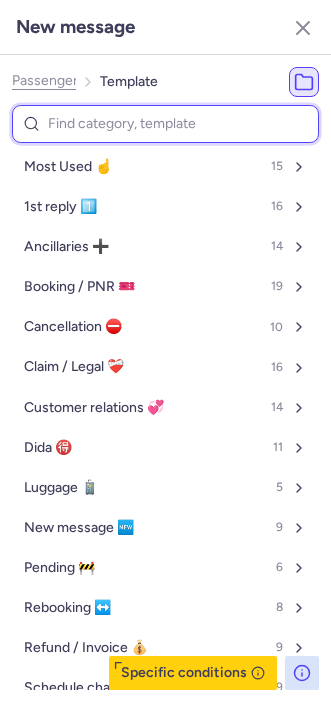 click at bounding box center (165, 124) 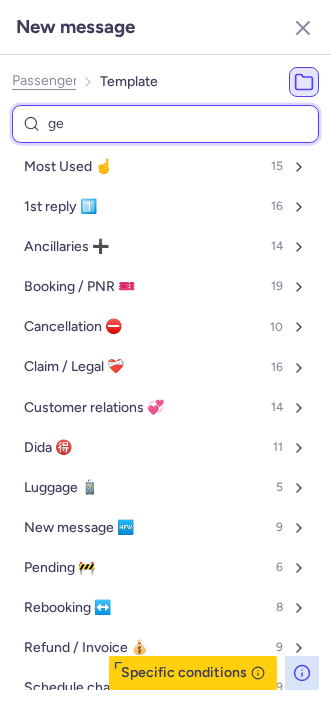 type on "gen" 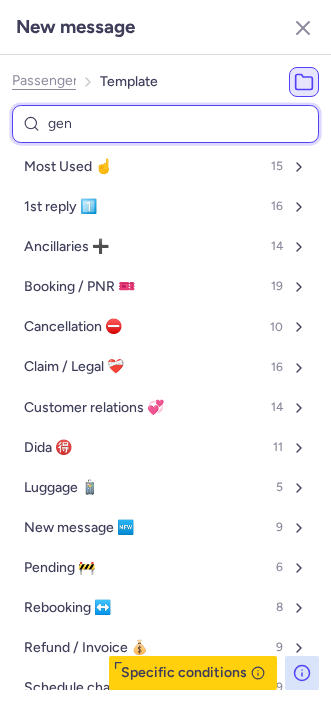 select on "en" 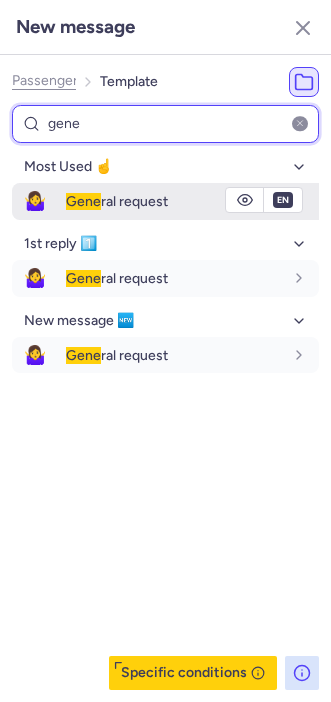 type on "gene" 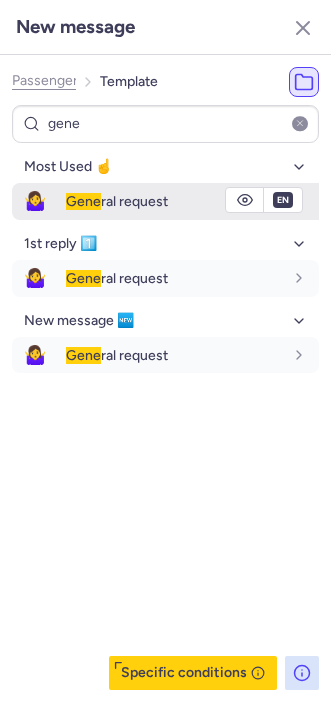 click on "🤷‍♀️" at bounding box center [35, 201] 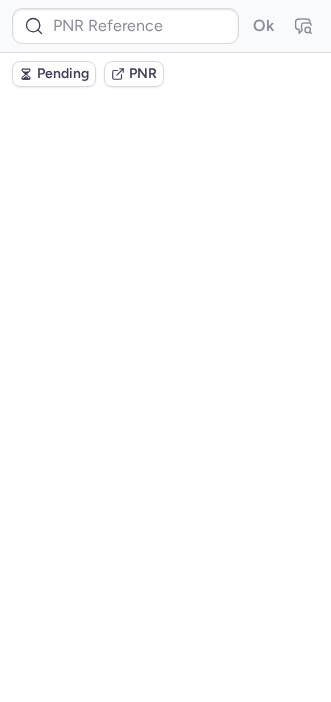 scroll, scrollTop: 0, scrollLeft: 0, axis: both 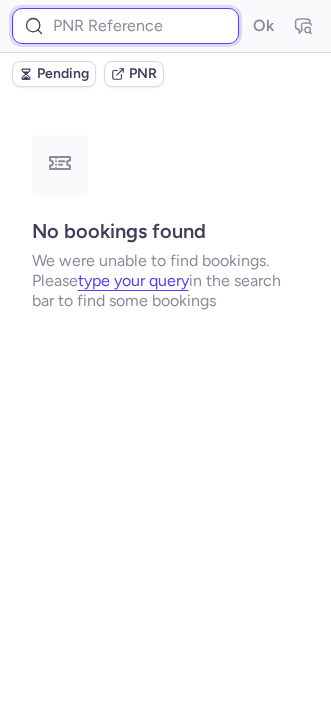 paste on "8H7TUB" 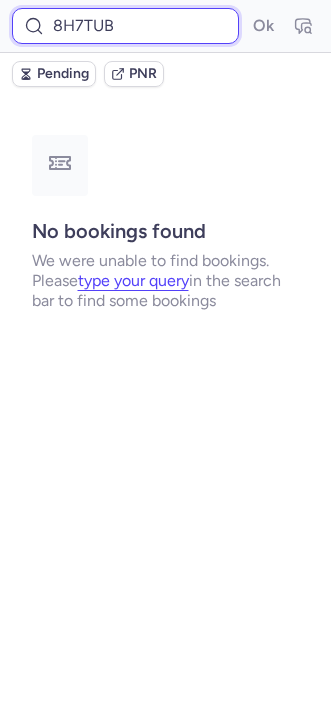 click on "8H7TUB" at bounding box center (125, 26) 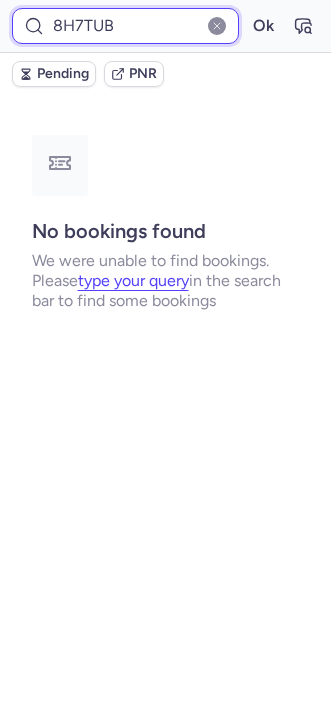 click on "Ok" at bounding box center (263, 26) 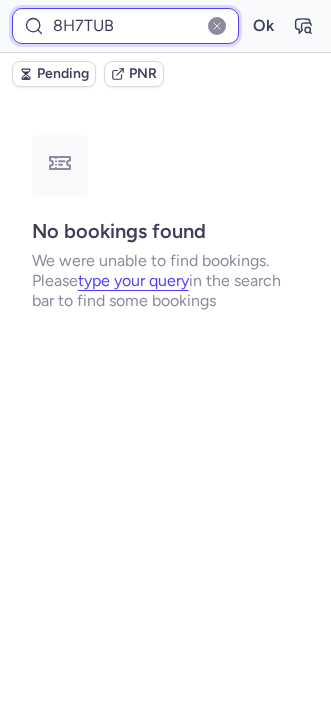 click on "8H7TUB" at bounding box center [125, 26] 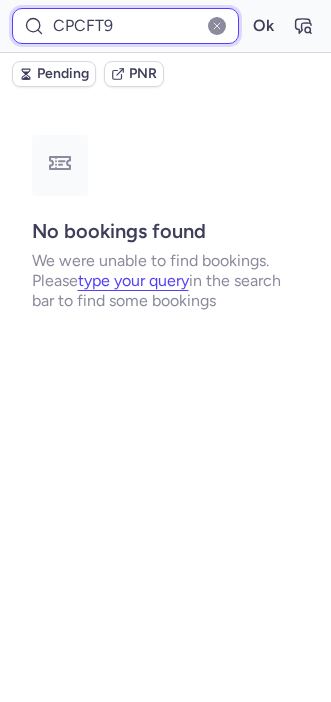type on "CPCFT9" 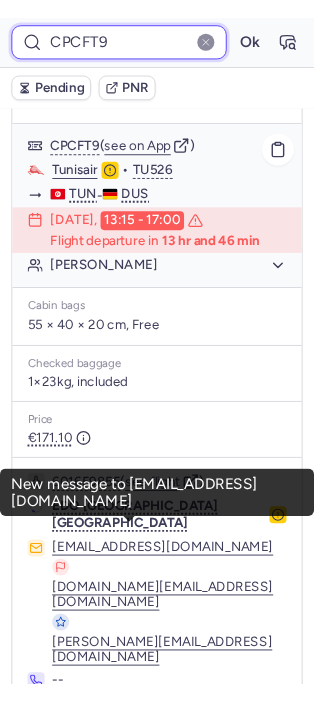 scroll, scrollTop: 39, scrollLeft: 0, axis: vertical 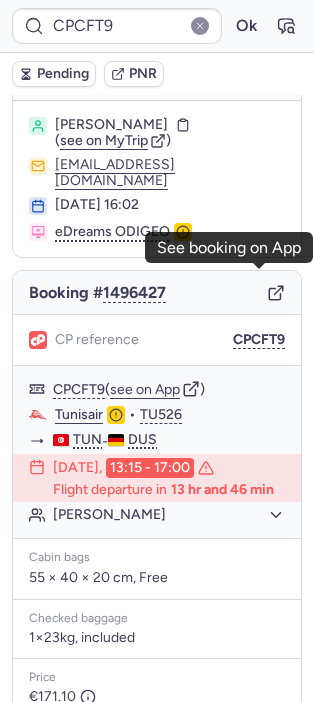 click 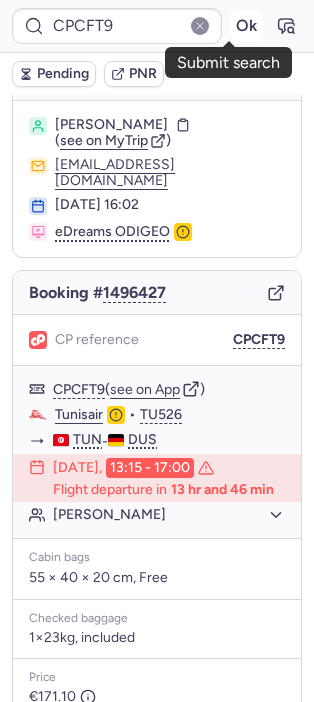 click on "Ok" at bounding box center (246, 26) 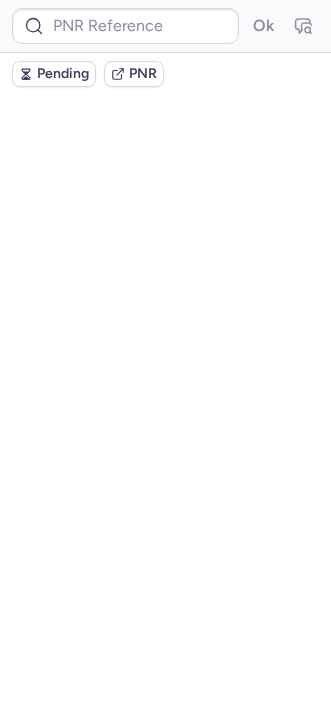scroll, scrollTop: 0, scrollLeft: 0, axis: both 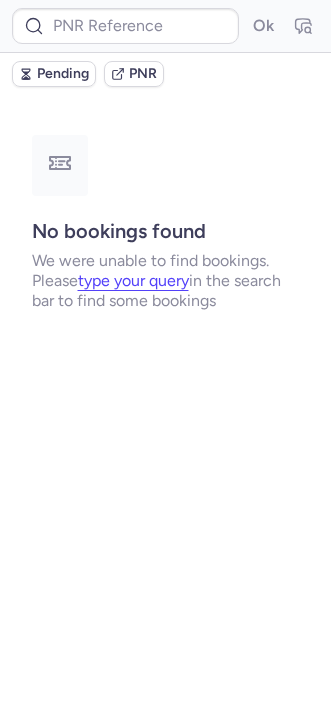 type on "DT1752888261547144" 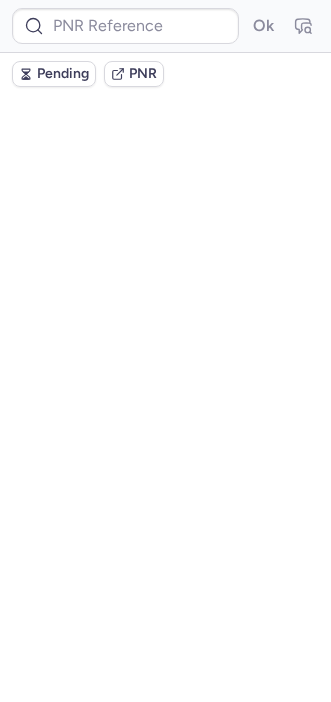 scroll, scrollTop: 0, scrollLeft: 0, axis: both 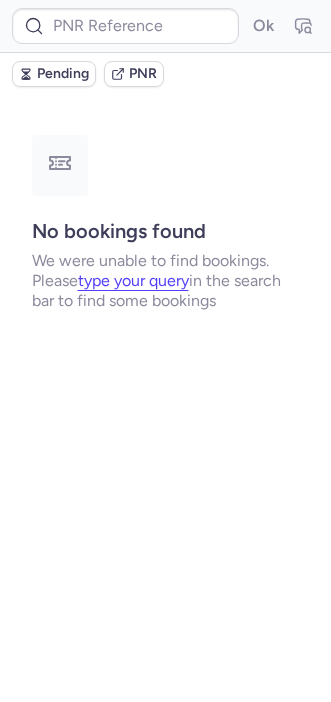 type on "CPF7HS" 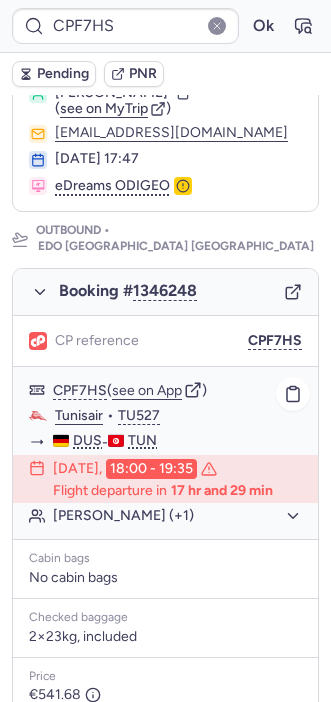 scroll, scrollTop: 235, scrollLeft: 0, axis: vertical 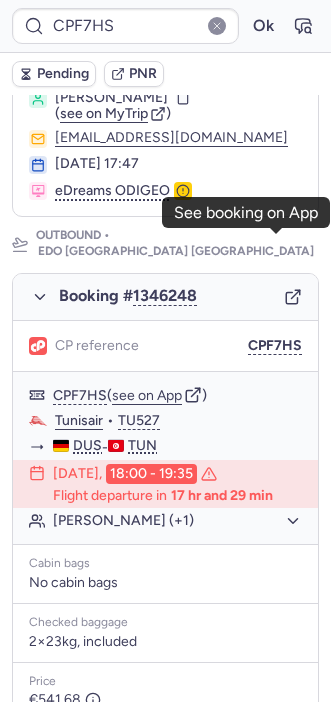 click 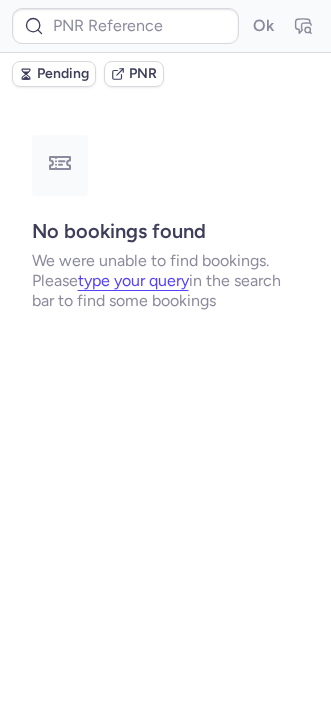 scroll, scrollTop: 0, scrollLeft: 0, axis: both 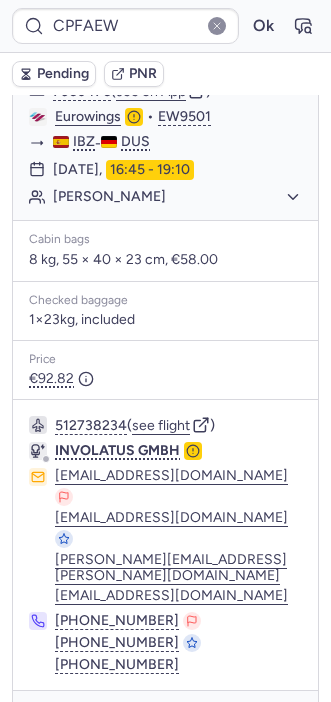 click 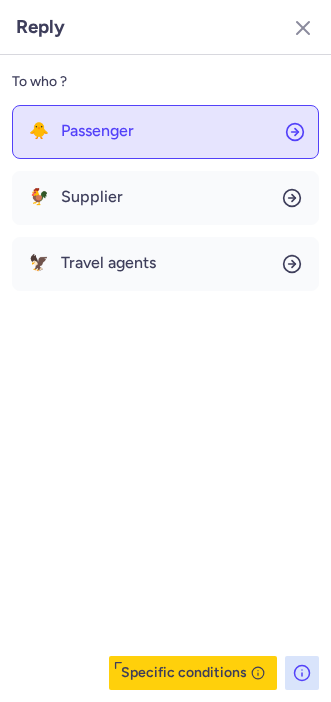 click on "Passenger" at bounding box center (97, 131) 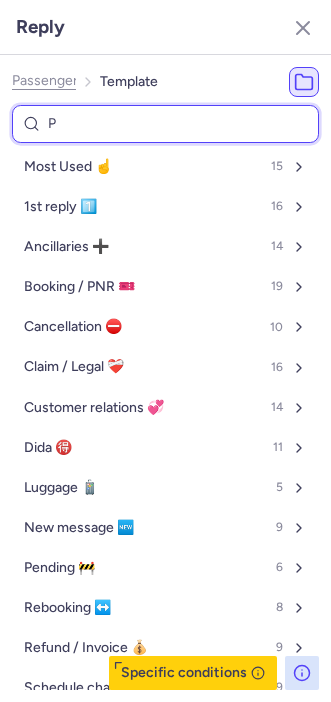 type on "PN" 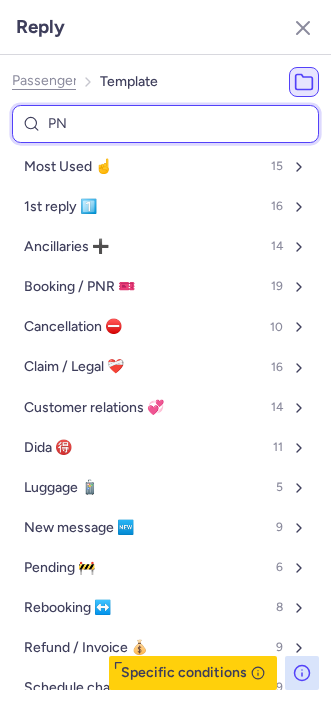 select on "en" 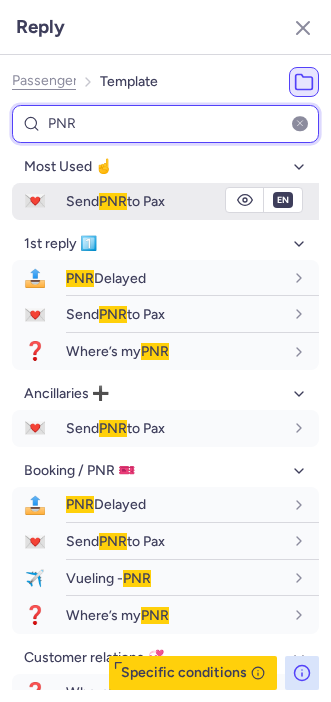 type on "PNR" 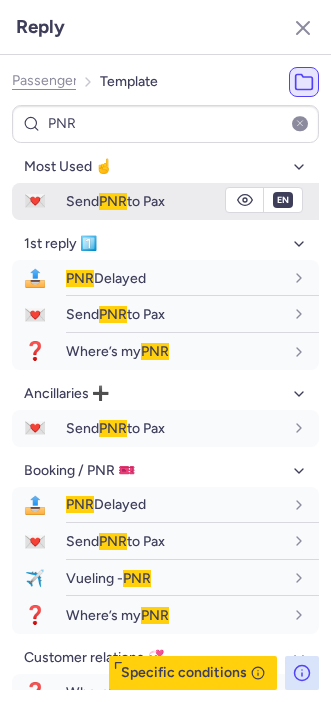 click on "Send  PNR  to Pax" at bounding box center [115, 201] 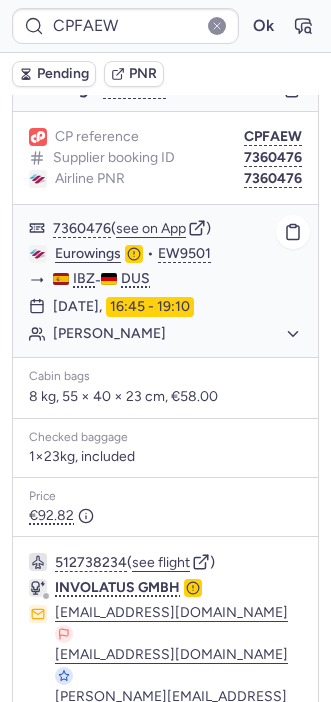 scroll, scrollTop: 227, scrollLeft: 0, axis: vertical 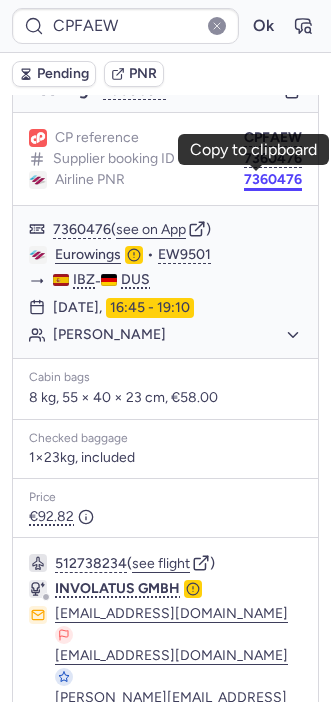 click on "7360476" at bounding box center (273, 180) 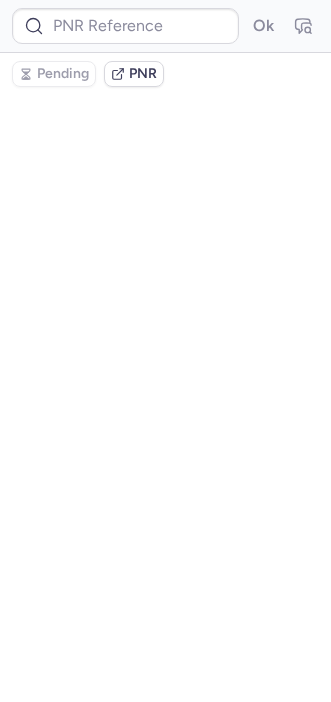 type on "CPFAEW" 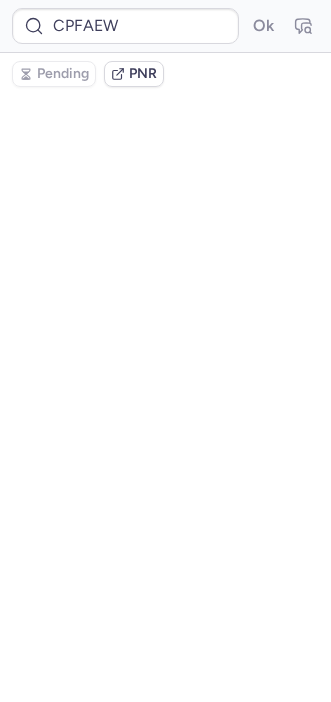 scroll, scrollTop: 0, scrollLeft: 0, axis: both 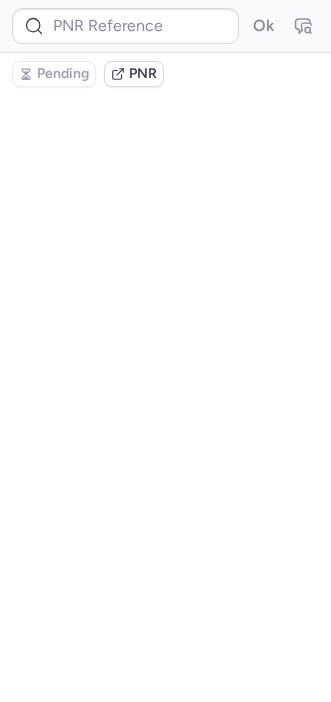 type on "7360476" 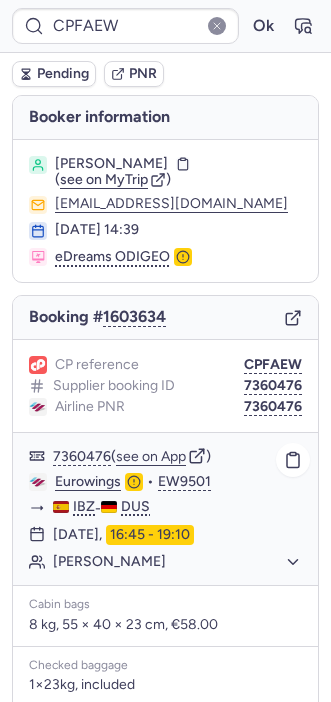 type on "CPXPSV" 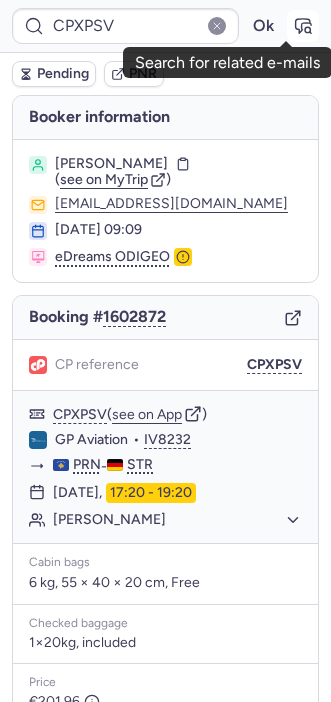 click 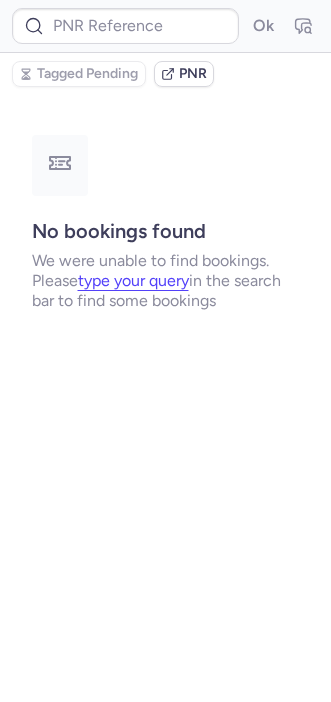 type on "CPKDQI" 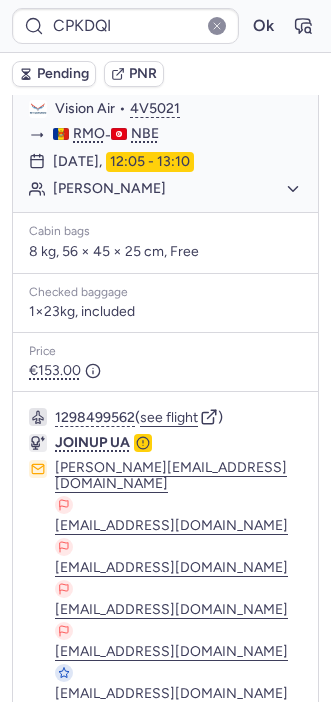 scroll, scrollTop: 469, scrollLeft: 0, axis: vertical 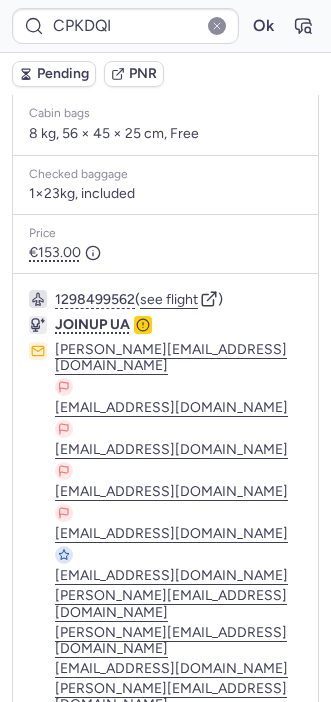 click on "Specific conditions" at bounding box center (165, 828) 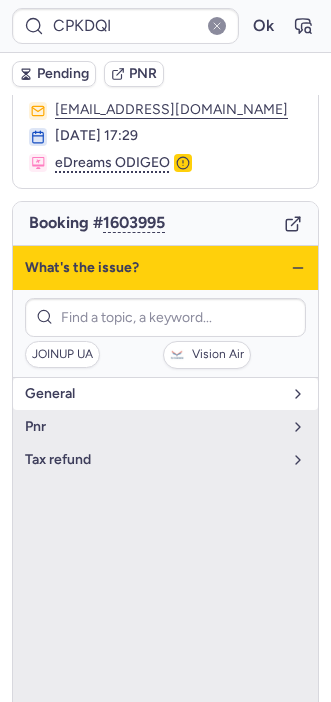 click on "general" at bounding box center (153, 394) 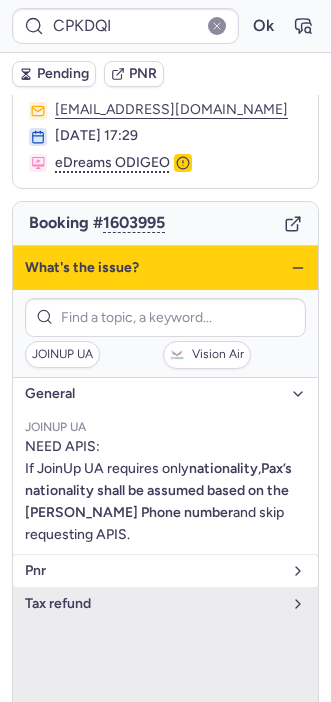 click on "pnr" at bounding box center [153, 571] 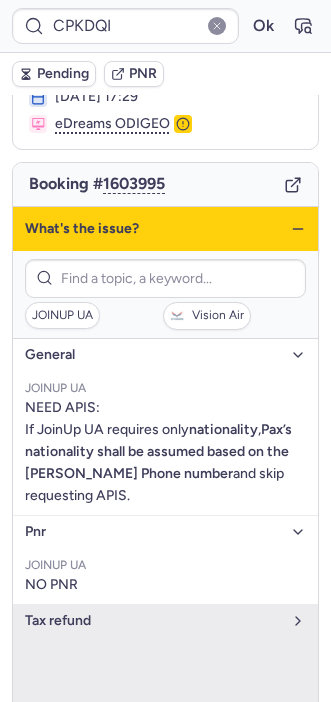 scroll, scrollTop: 141, scrollLeft: 0, axis: vertical 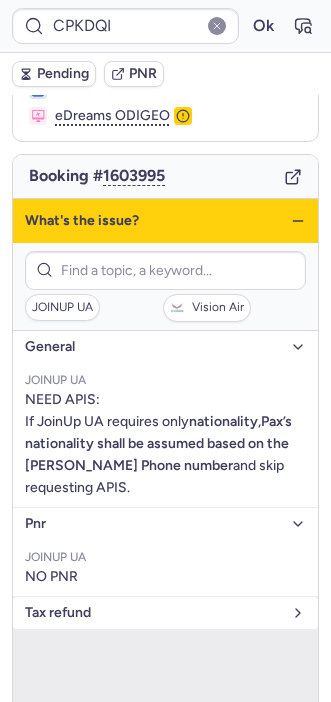 click on "tax refund" at bounding box center [165, 613] 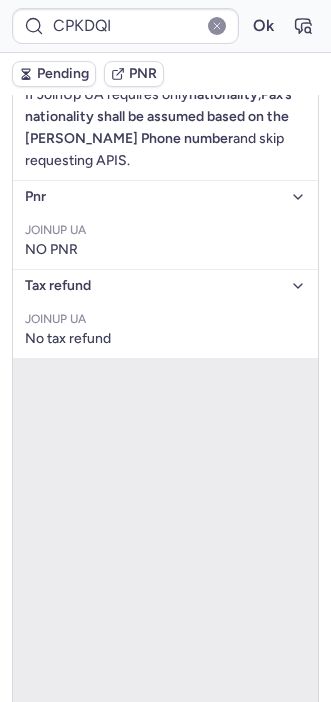 scroll, scrollTop: 469, scrollLeft: 0, axis: vertical 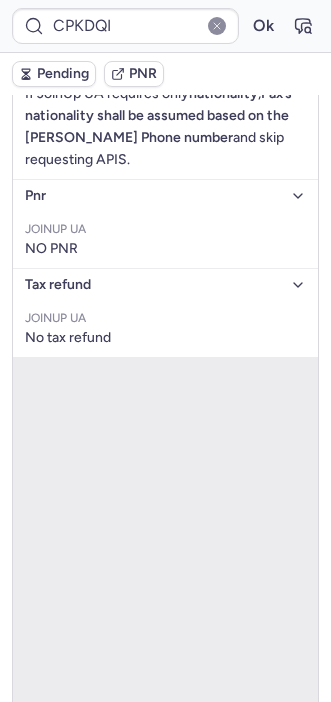 click on "Specific conditions" at bounding box center [174, 828] 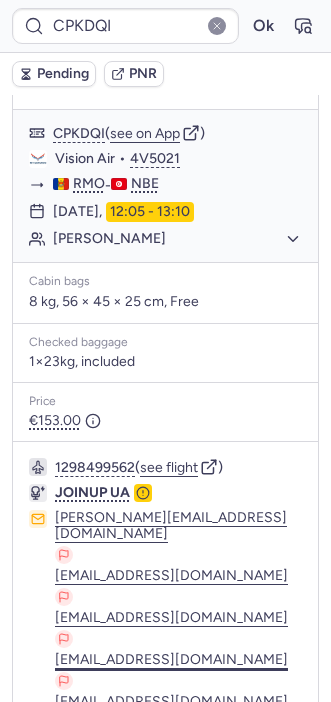 scroll, scrollTop: 469, scrollLeft: 0, axis: vertical 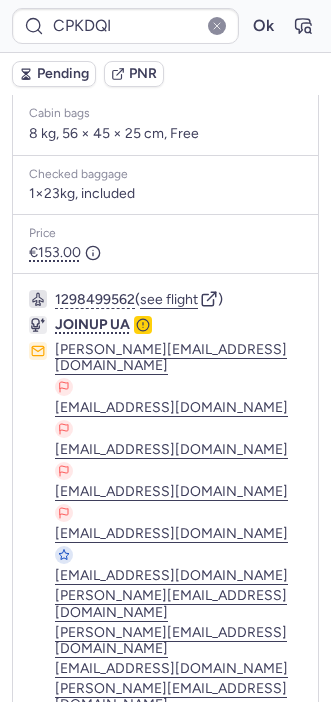 click 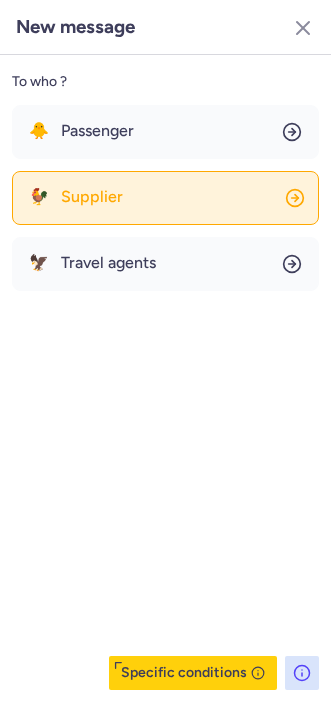 click on "🐓 Supplier" 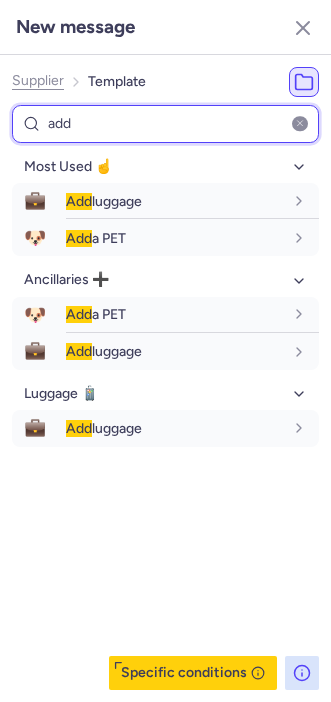 type 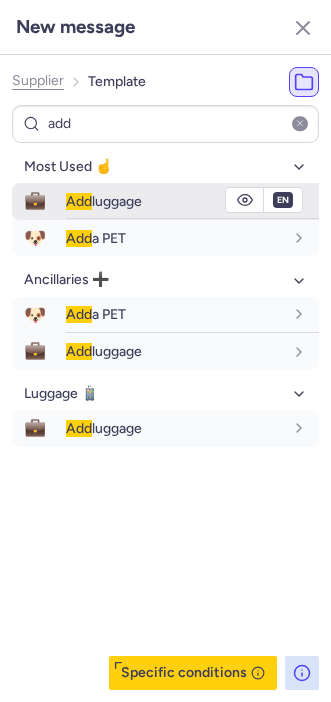 click on "Add  luggage" at bounding box center (192, 201) 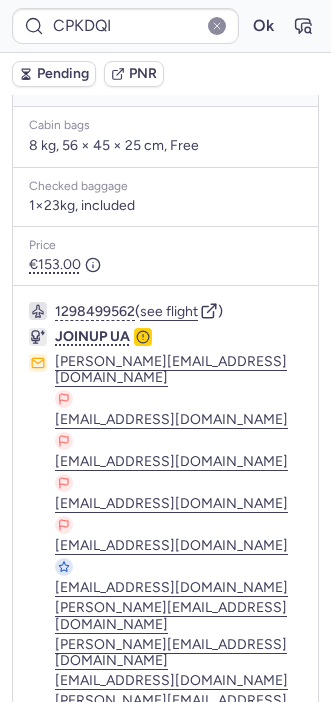 scroll, scrollTop: 469, scrollLeft: 0, axis: vertical 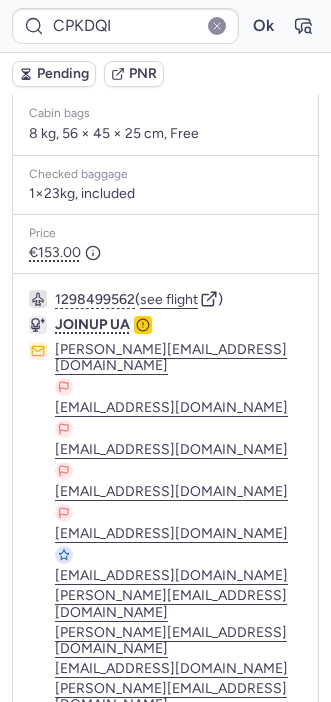 click 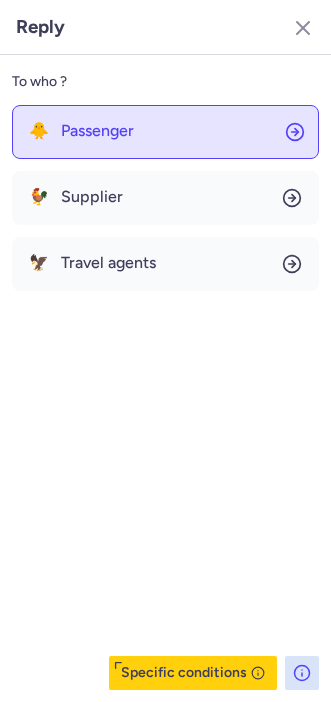 click on "Passenger" at bounding box center [97, 131] 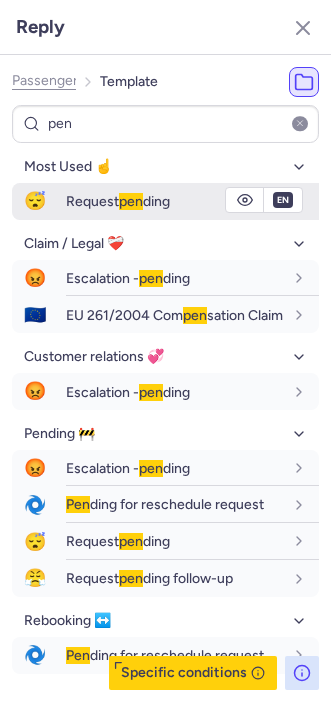 click on "Request  pen ding" at bounding box center (118, 201) 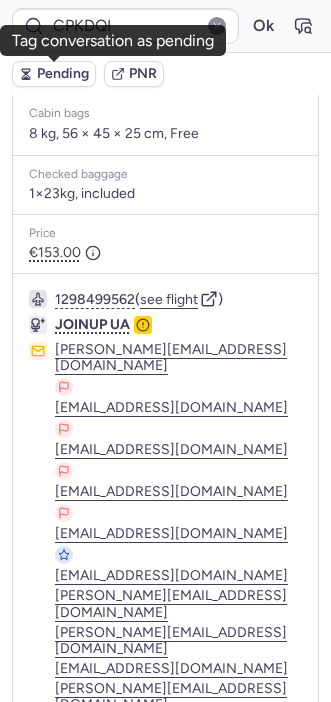 click on "Pending" at bounding box center [63, 74] 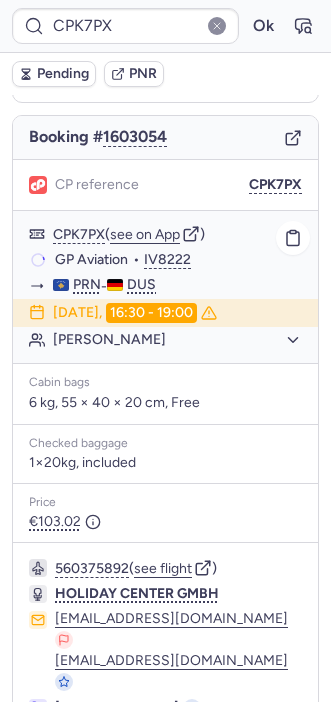 scroll, scrollTop: 239, scrollLeft: 0, axis: vertical 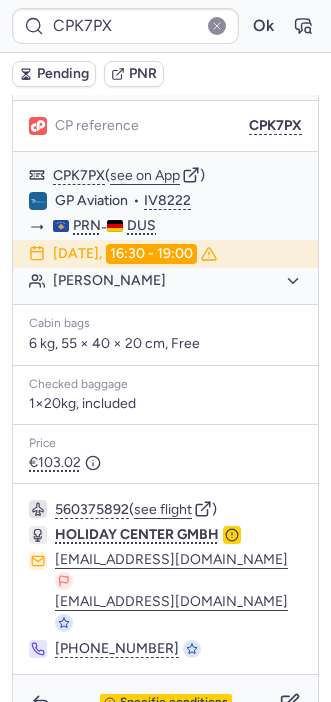 click on "Specific conditions" at bounding box center (166, 703) 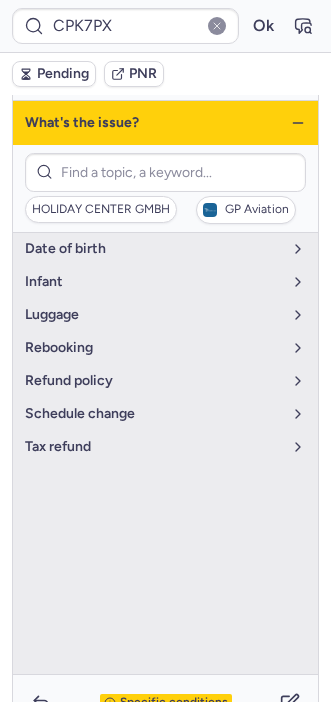 click on "Specific conditions" at bounding box center [174, 703] 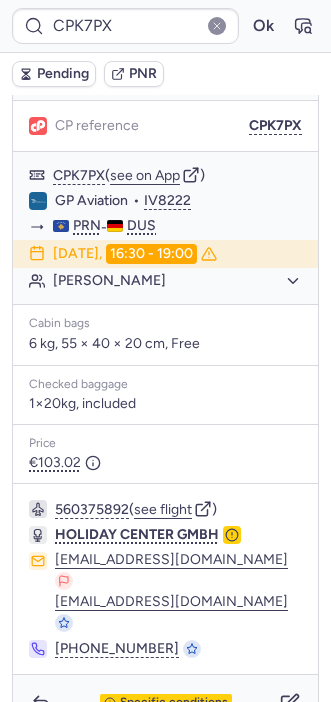 click on "Specific conditions" at bounding box center (165, 703) 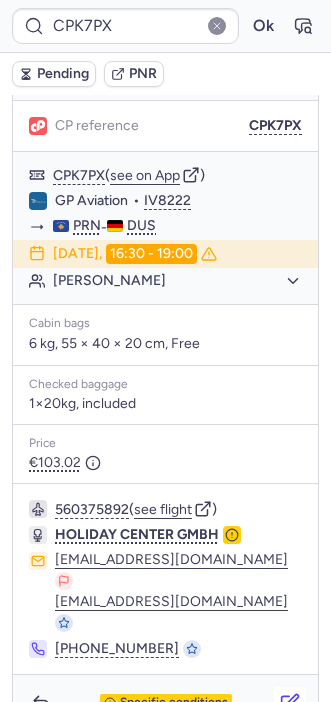 click 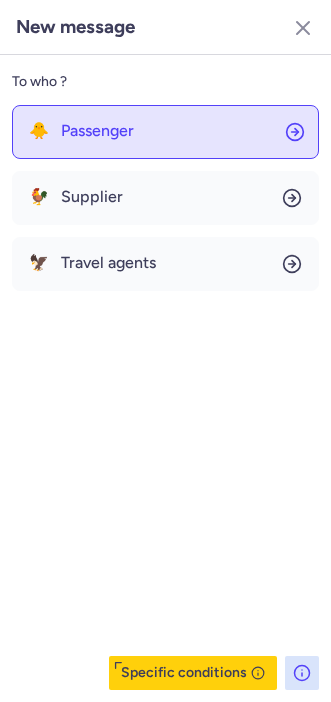 click on "Passenger" at bounding box center (97, 131) 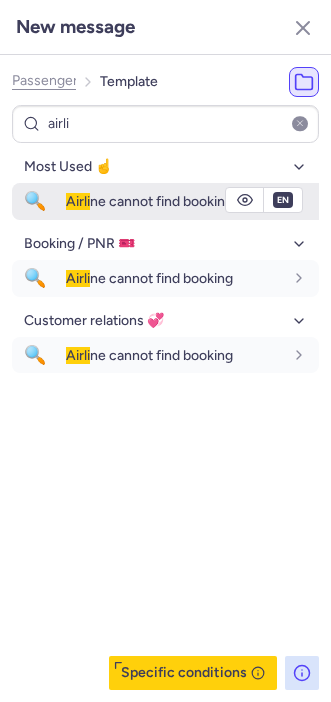 click on "Airli" at bounding box center (78, 201) 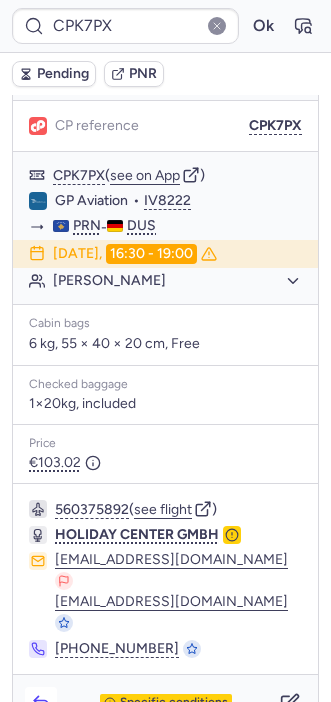 click at bounding box center (41, 703) 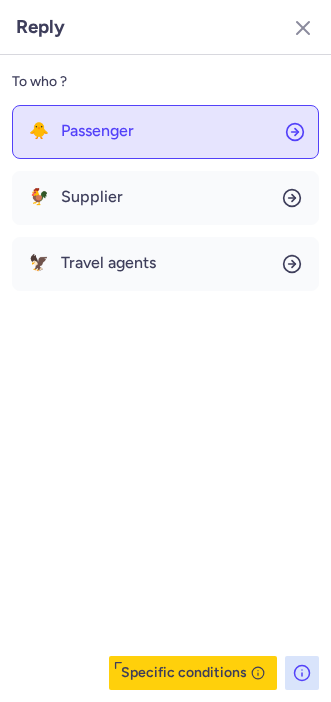 click on "Passenger" at bounding box center (97, 131) 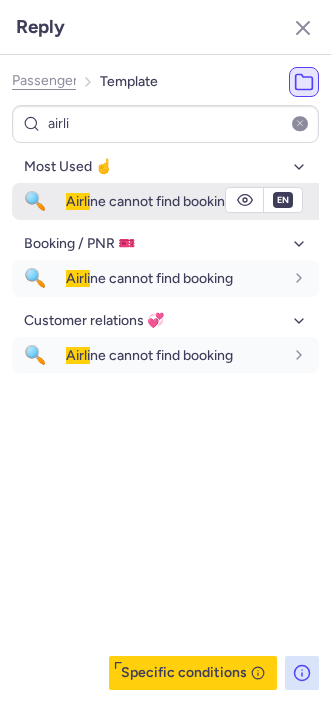 click on "Airli ne cannot find booking" at bounding box center (192, 201) 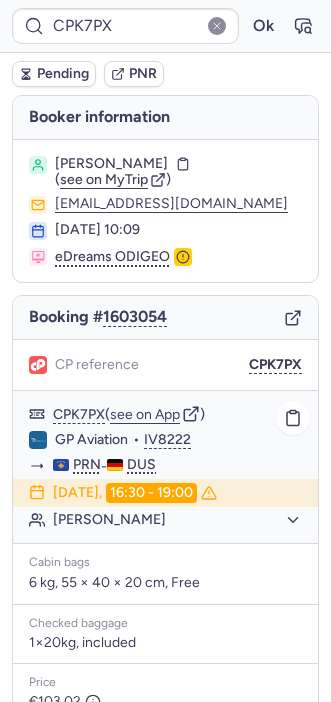 scroll, scrollTop: 239, scrollLeft: 0, axis: vertical 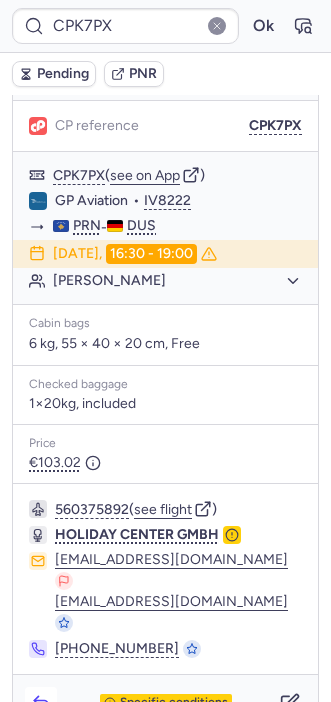 click 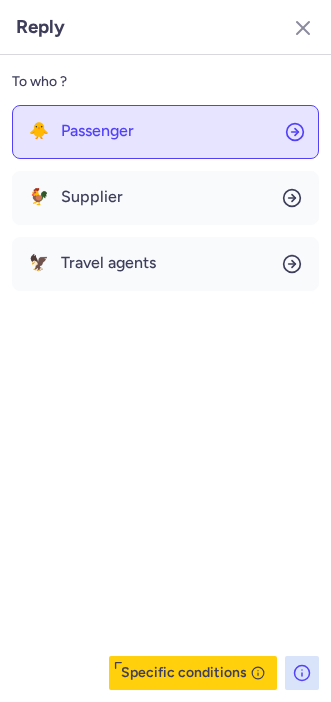 click on "Passenger" at bounding box center [97, 131] 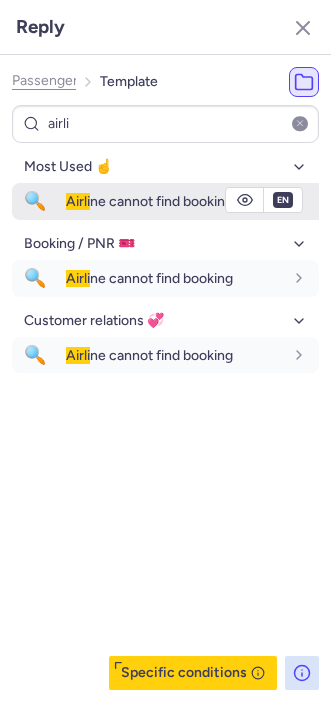 click on "Airli" at bounding box center [78, 201] 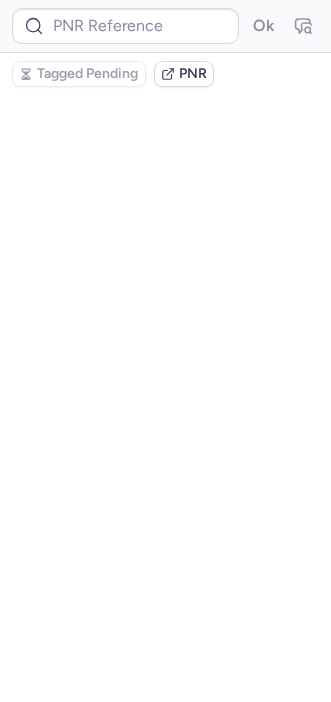 scroll, scrollTop: 0, scrollLeft: 0, axis: both 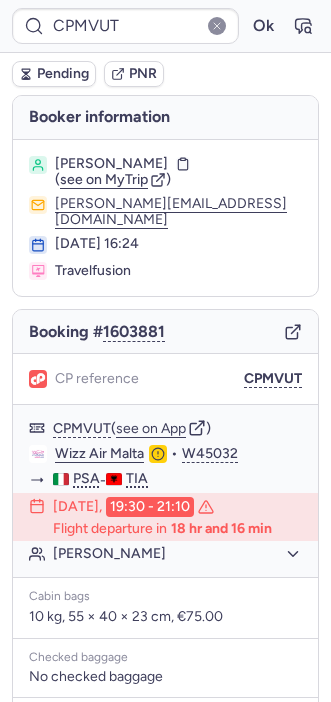 click on "CP reference CPMVUT" 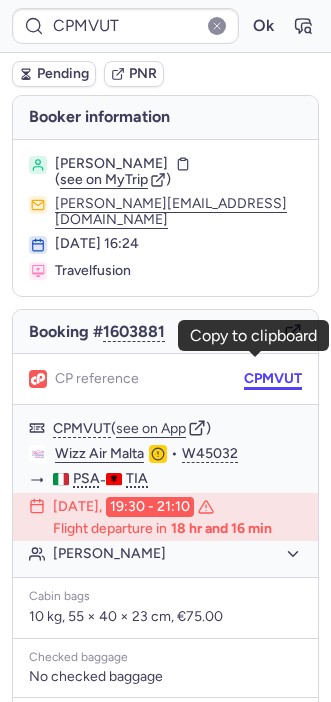 click on "CPMVUT" at bounding box center (273, 379) 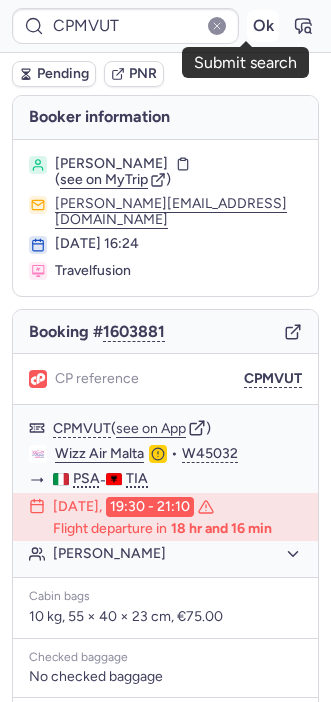 click on "Ok" at bounding box center (263, 26) 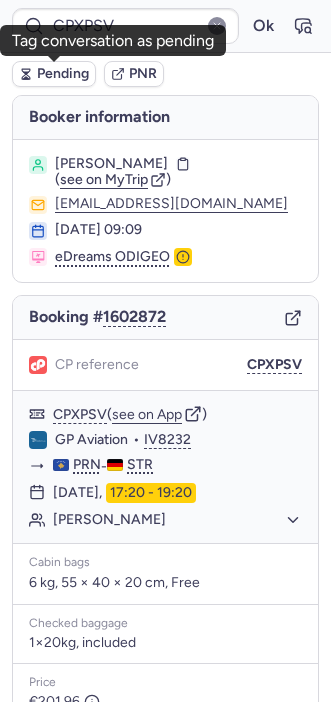 click on "Pending" at bounding box center (63, 74) 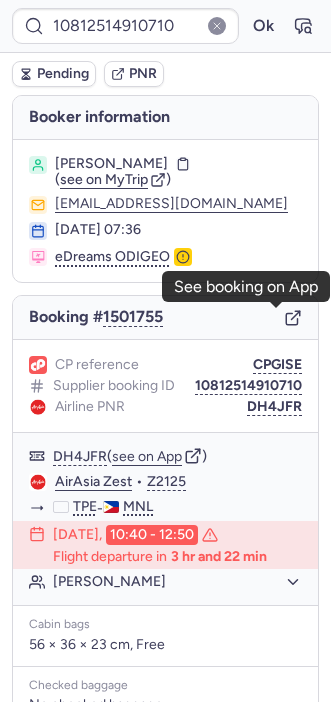 click 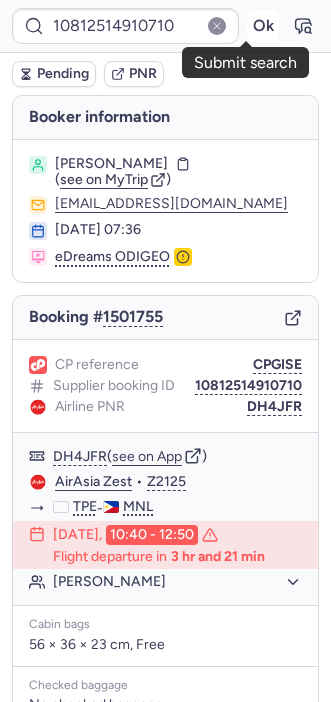 click on "Ok" at bounding box center [263, 26] 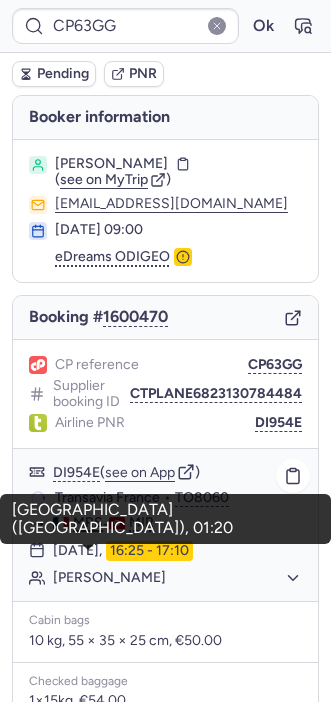 scroll, scrollTop: 291, scrollLeft: 0, axis: vertical 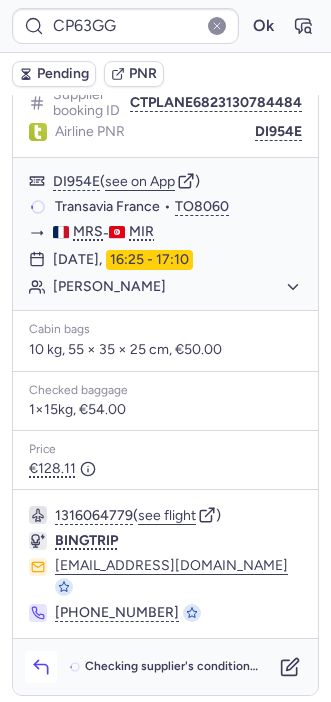 click 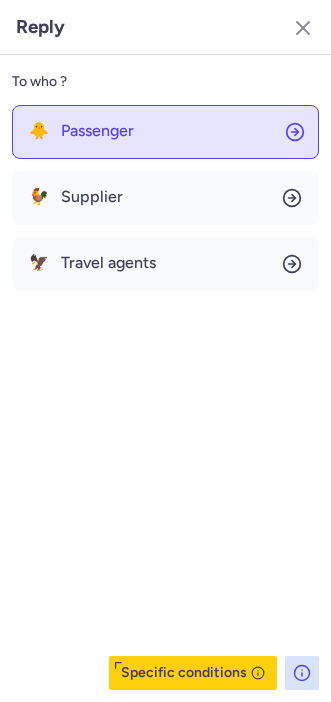 click on "Passenger" at bounding box center [97, 131] 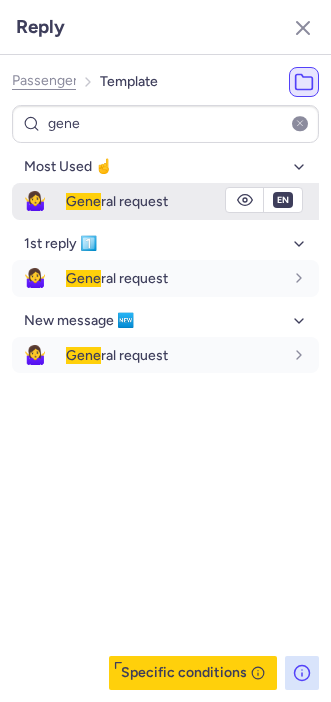 click on "Gene" at bounding box center [83, 201] 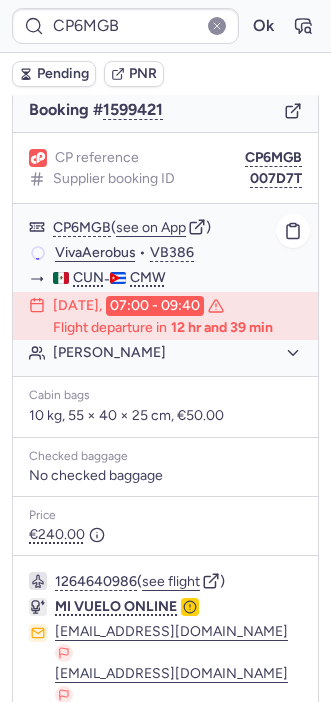 scroll, scrollTop: 320, scrollLeft: 0, axis: vertical 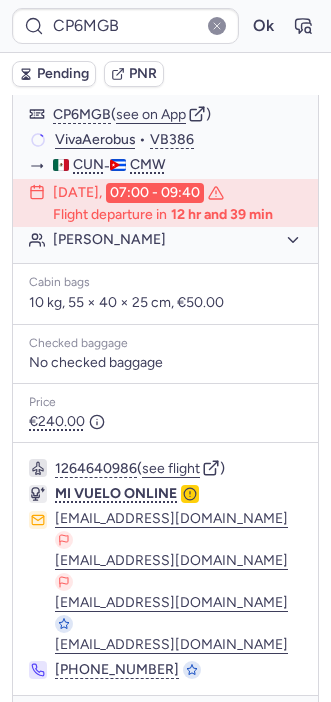 click 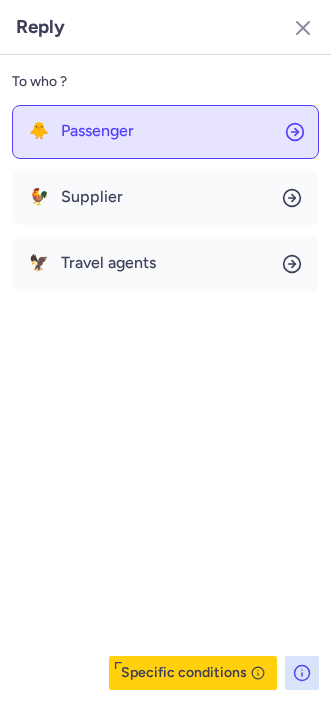 click on "🐥 Passenger" 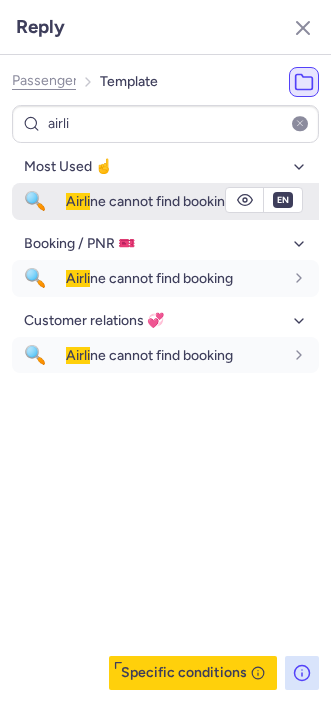 click on "Airli ne cannot find booking" at bounding box center [192, 201] 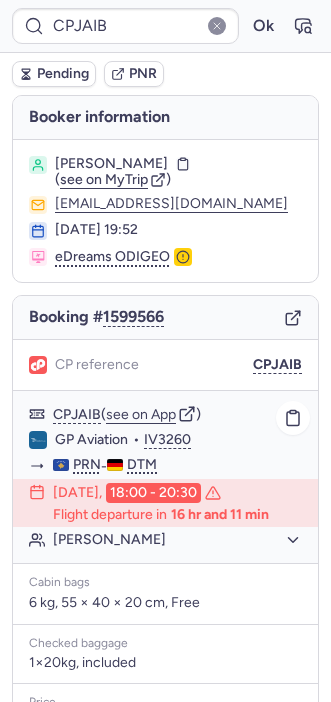 scroll, scrollTop: 258, scrollLeft: 0, axis: vertical 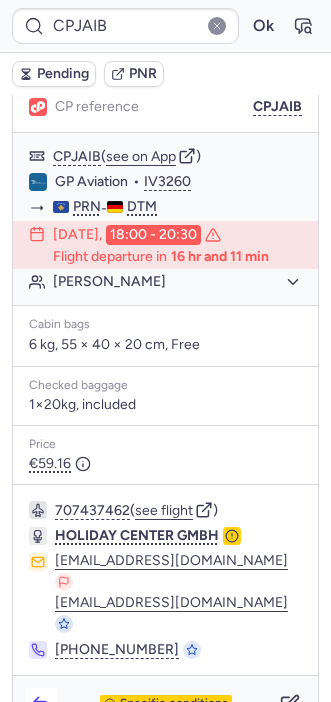 click 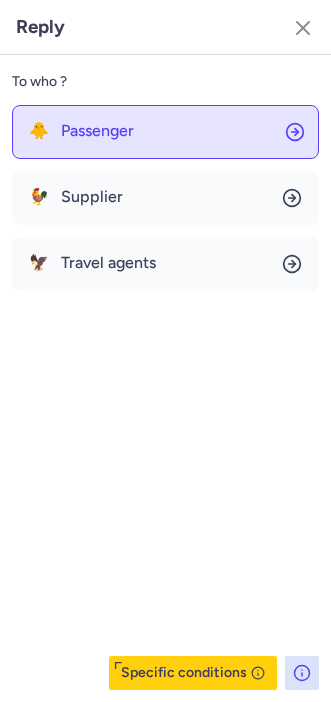 click on "Passenger" at bounding box center [97, 131] 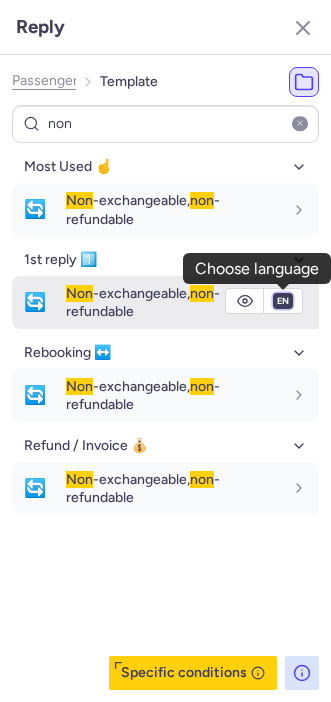 click on "fr en de nl pt es it ru" at bounding box center (283, 301) 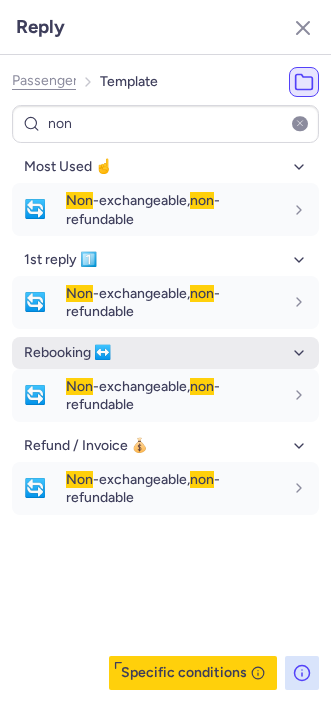 click on "fr en de nl pt es it ru" at bounding box center [283, 301] 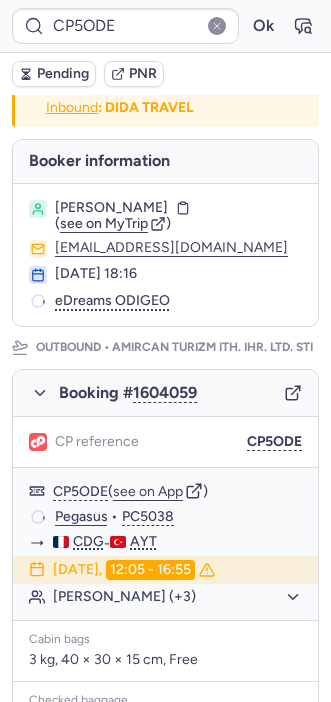 scroll, scrollTop: 23, scrollLeft: 0, axis: vertical 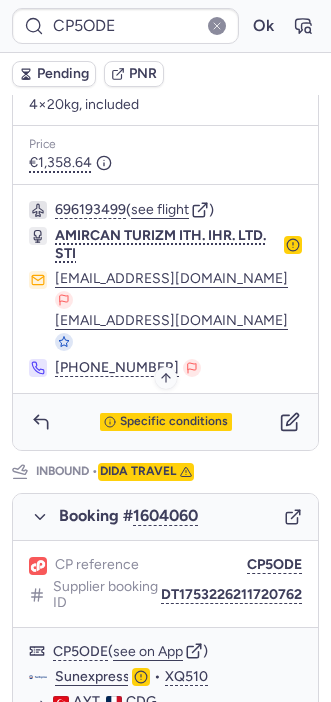 click on "Specific conditions" at bounding box center (174, 422) 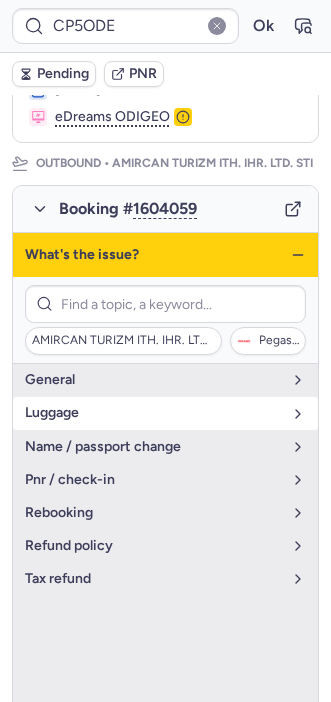 click on "luggage" at bounding box center [165, 413] 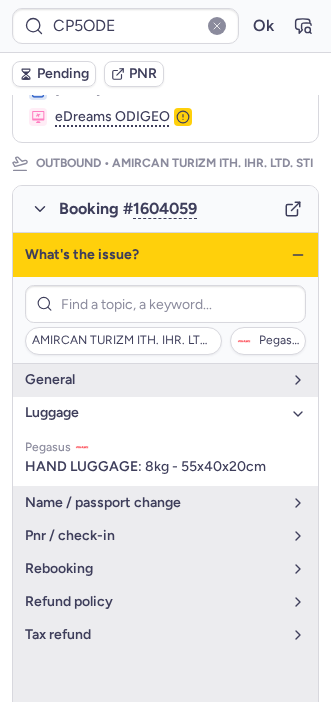 click 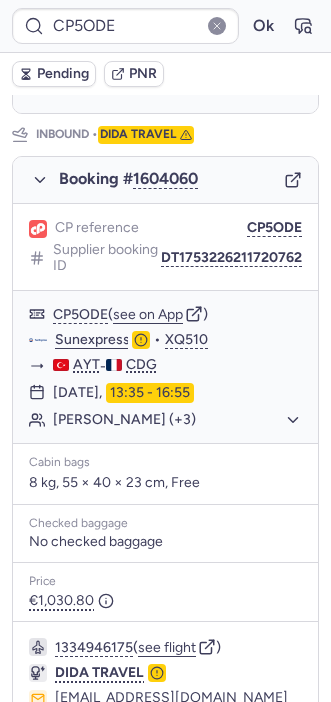 scroll, scrollTop: 1108, scrollLeft: 0, axis: vertical 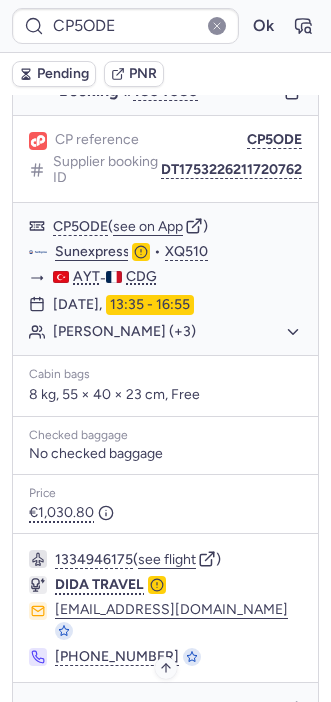 click on "Specific conditions" at bounding box center (174, 712) 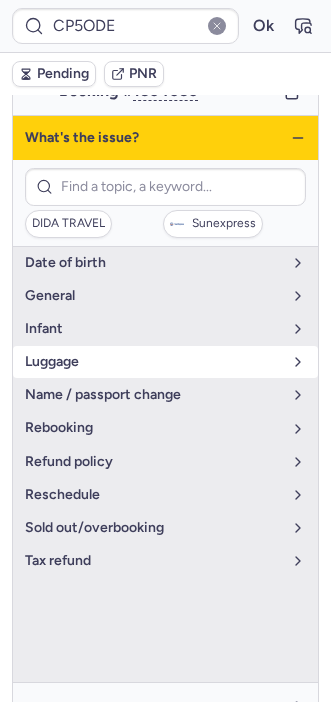 click on "luggage" at bounding box center (153, 362) 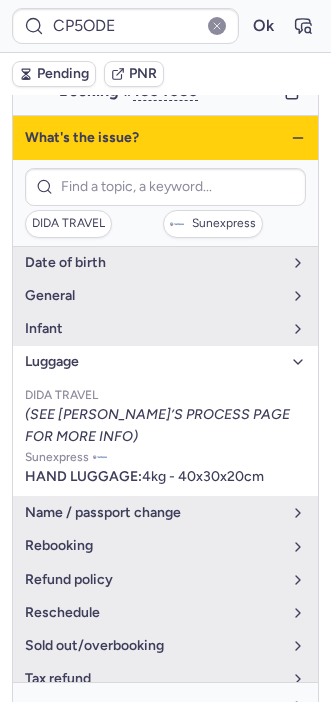 click 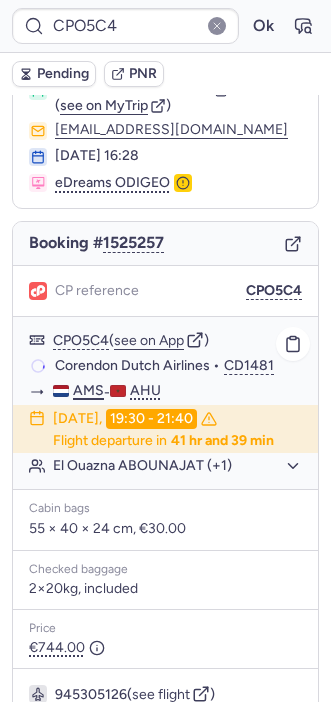 scroll, scrollTop: 298, scrollLeft: 0, axis: vertical 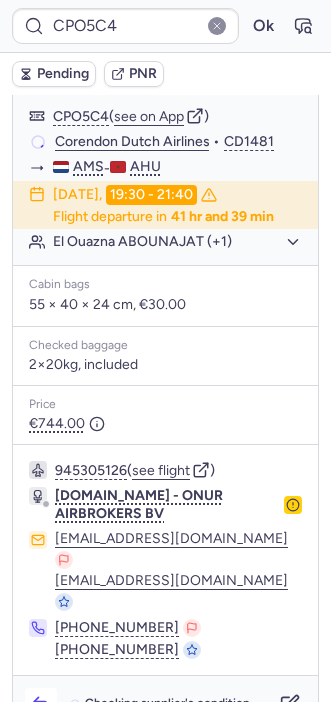 click 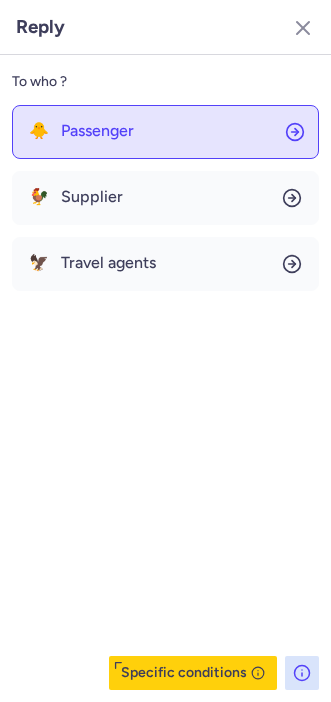 click on "🐥 Passenger" 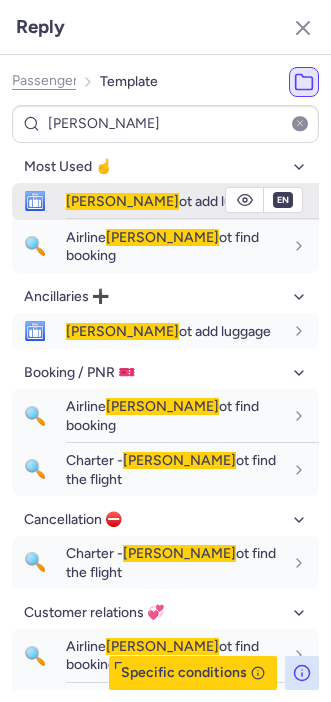 click on "[PERSON_NAME]" at bounding box center (122, 201) 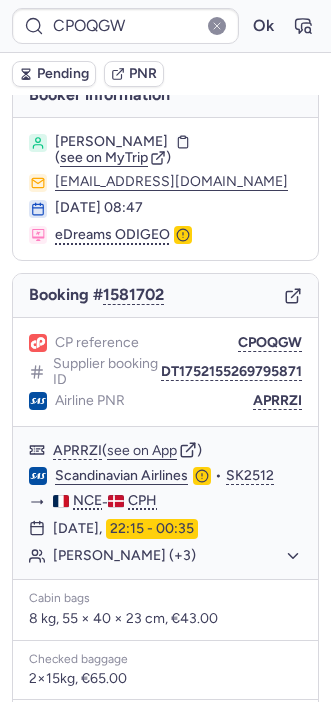 scroll, scrollTop: 30, scrollLeft: 0, axis: vertical 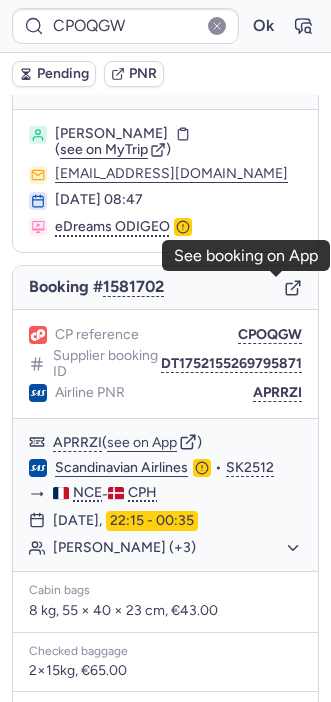 click 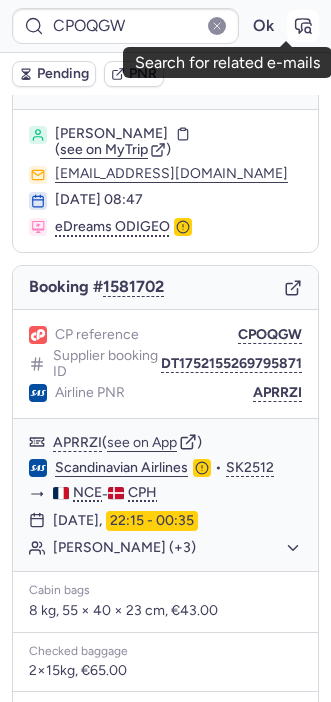 click 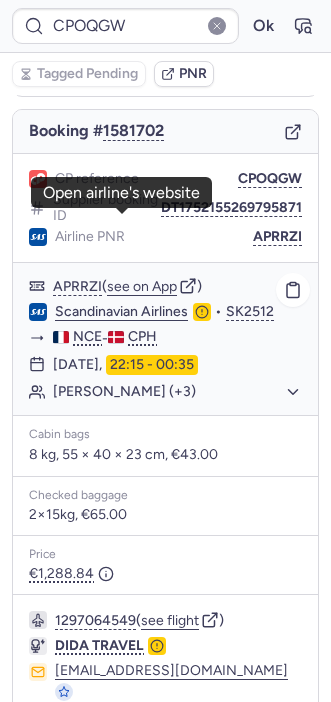 scroll, scrollTop: 274, scrollLeft: 0, axis: vertical 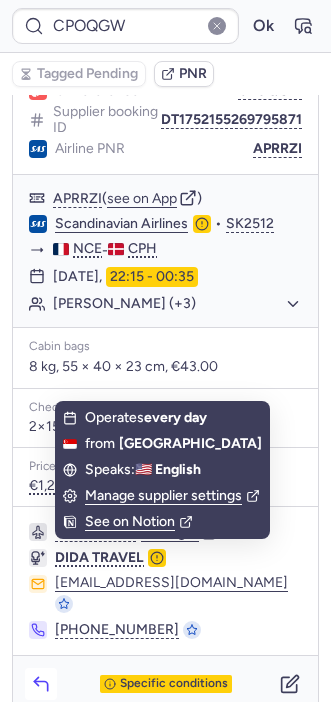 click 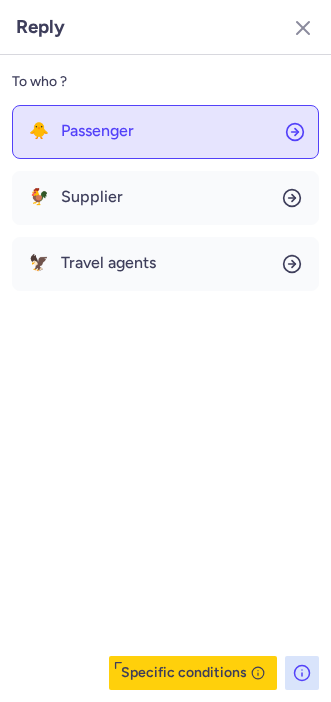 click on "🐥 Passenger" 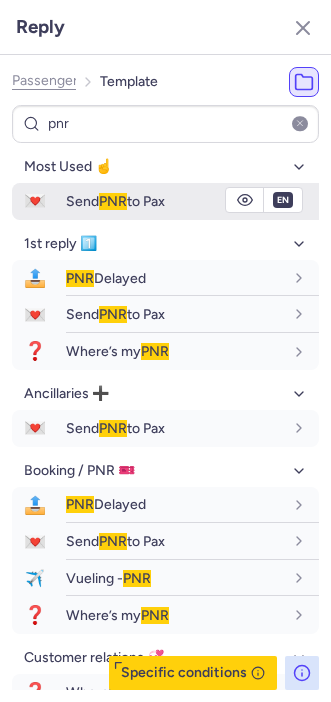click on "💌 Send  PNR  to Pax" at bounding box center (165, 201) 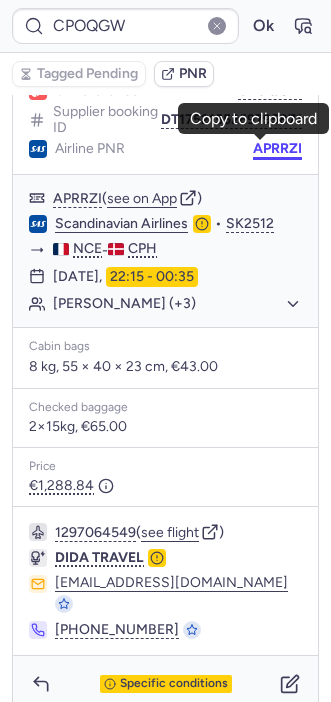 click on "APRRZI" at bounding box center [277, 149] 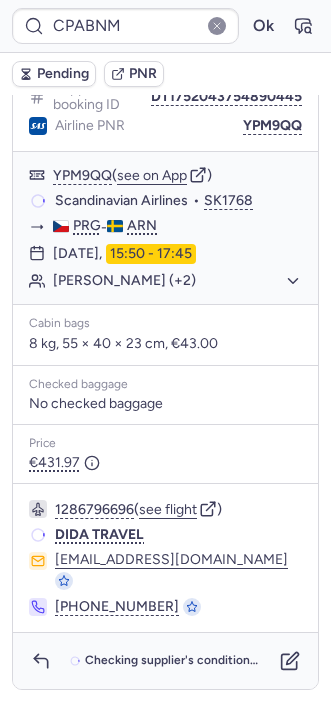 scroll, scrollTop: 274, scrollLeft: 0, axis: vertical 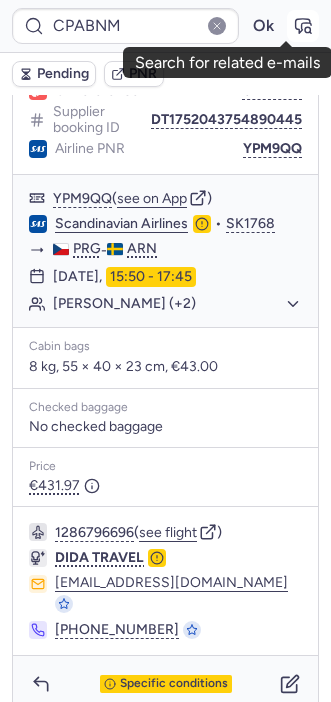 click 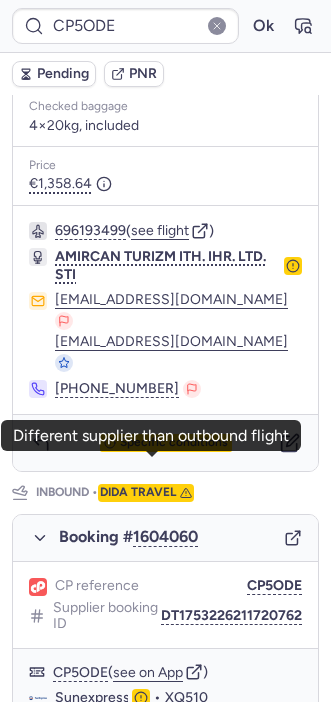 scroll, scrollTop: 657, scrollLeft: 0, axis: vertical 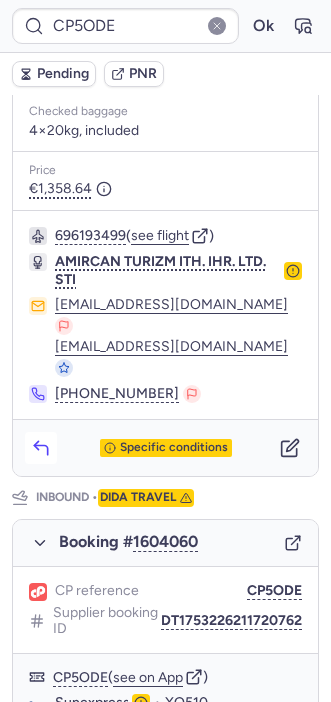 click 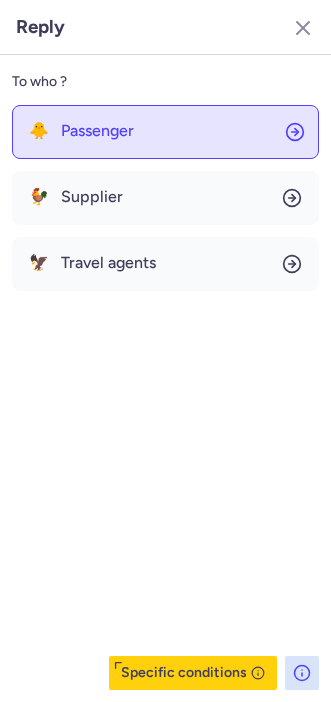 click on "🐥 Passenger" 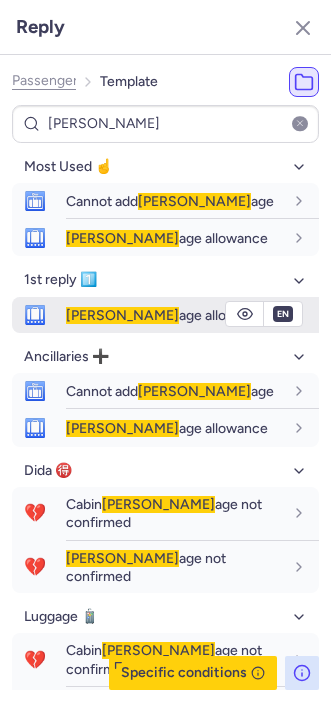 click on "[PERSON_NAME] age allowance" at bounding box center [192, 315] 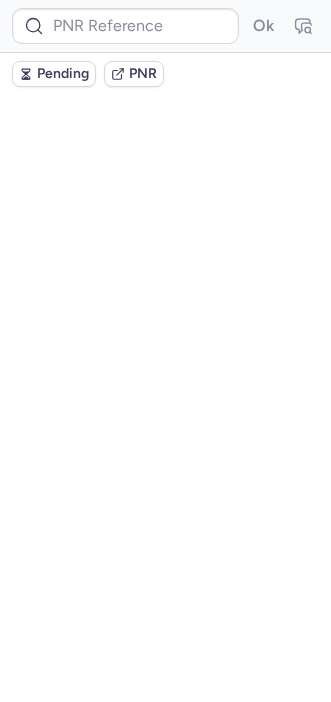 scroll, scrollTop: 0, scrollLeft: 0, axis: both 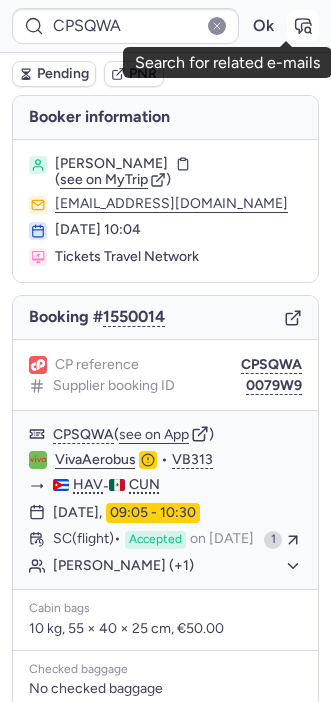 click 